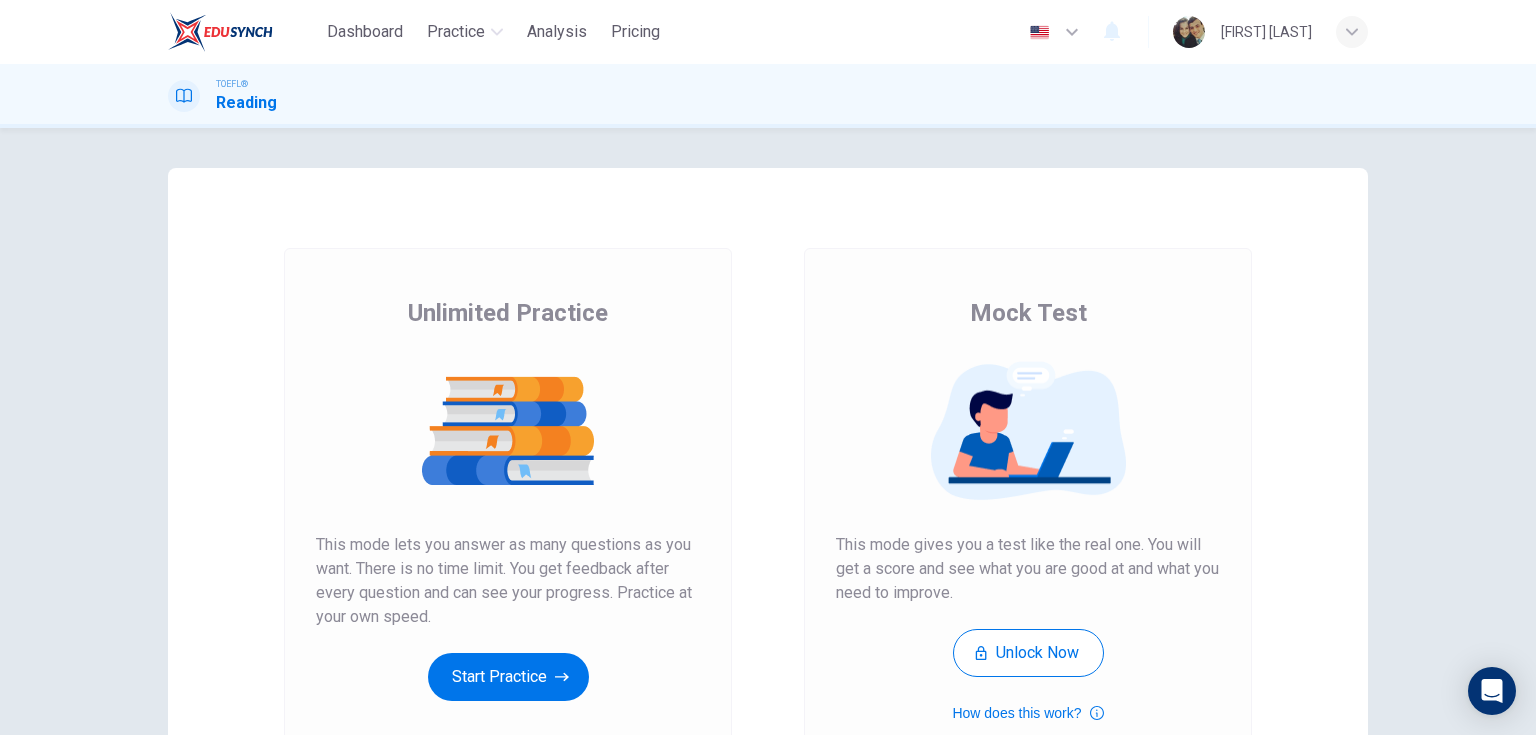 scroll, scrollTop: 0, scrollLeft: 0, axis: both 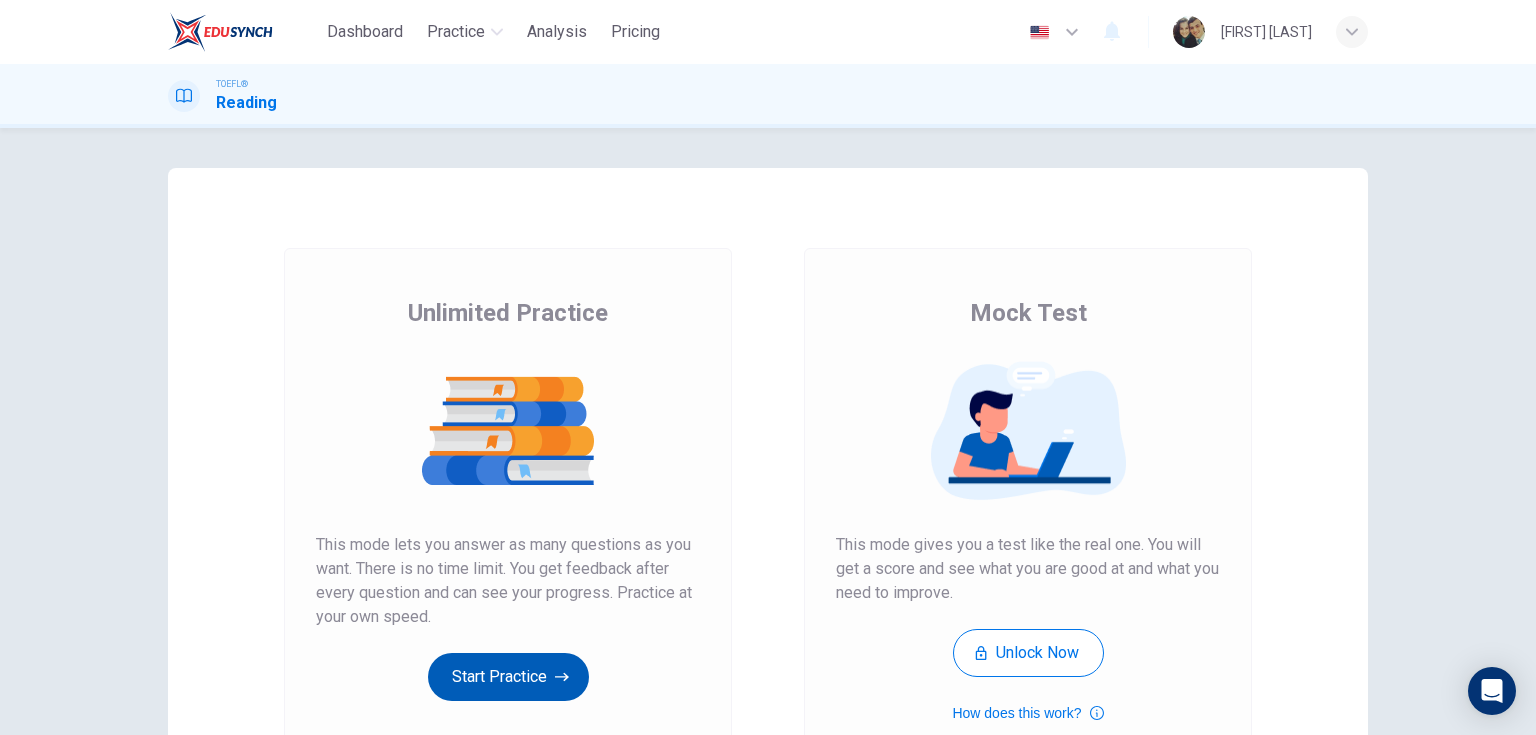click on "Start Practice" at bounding box center [508, 677] 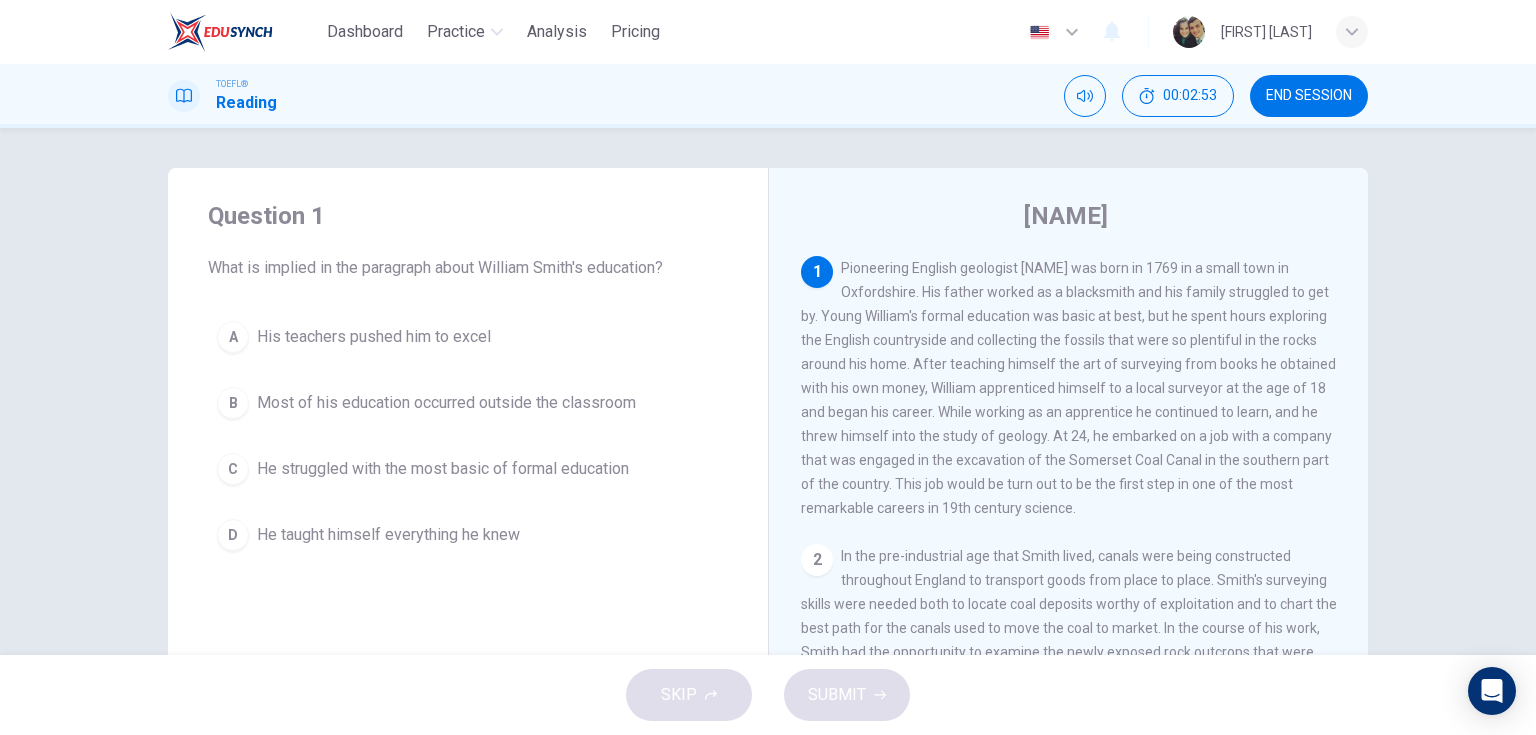 click on "Most of his education occurred outside the classroom" at bounding box center (446, 403) 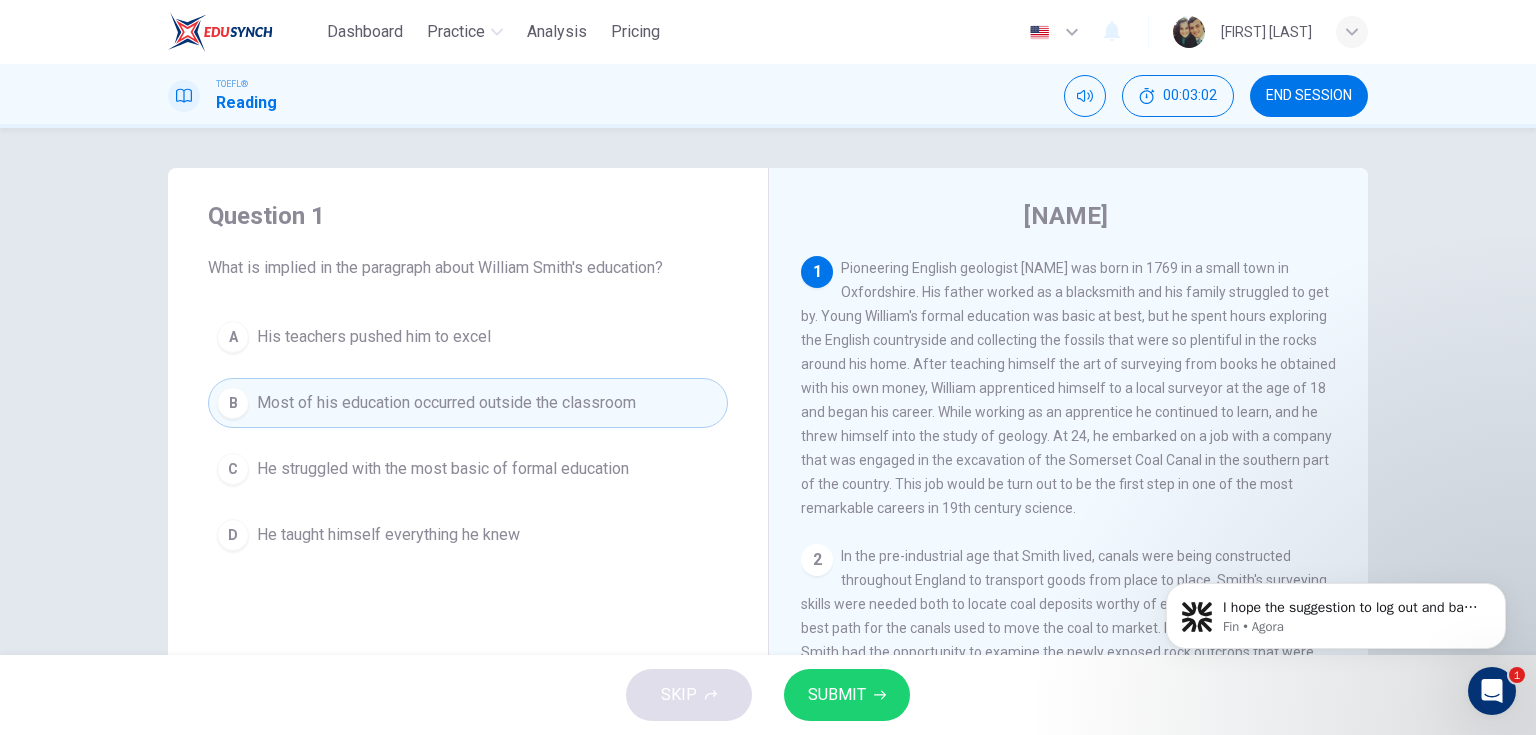 scroll, scrollTop: 0, scrollLeft: 0, axis: both 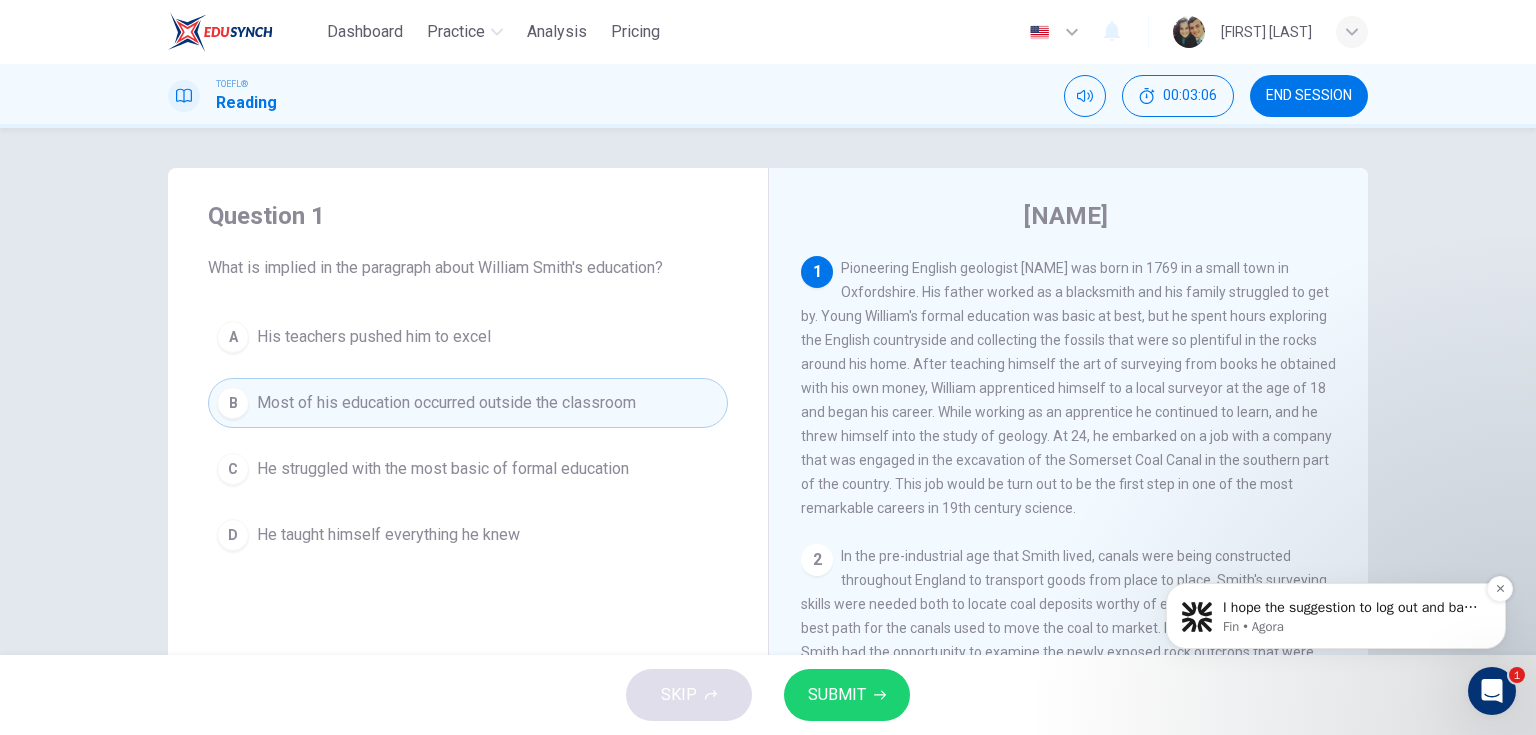 click on "Fin • Agora" at bounding box center (1352, 627) 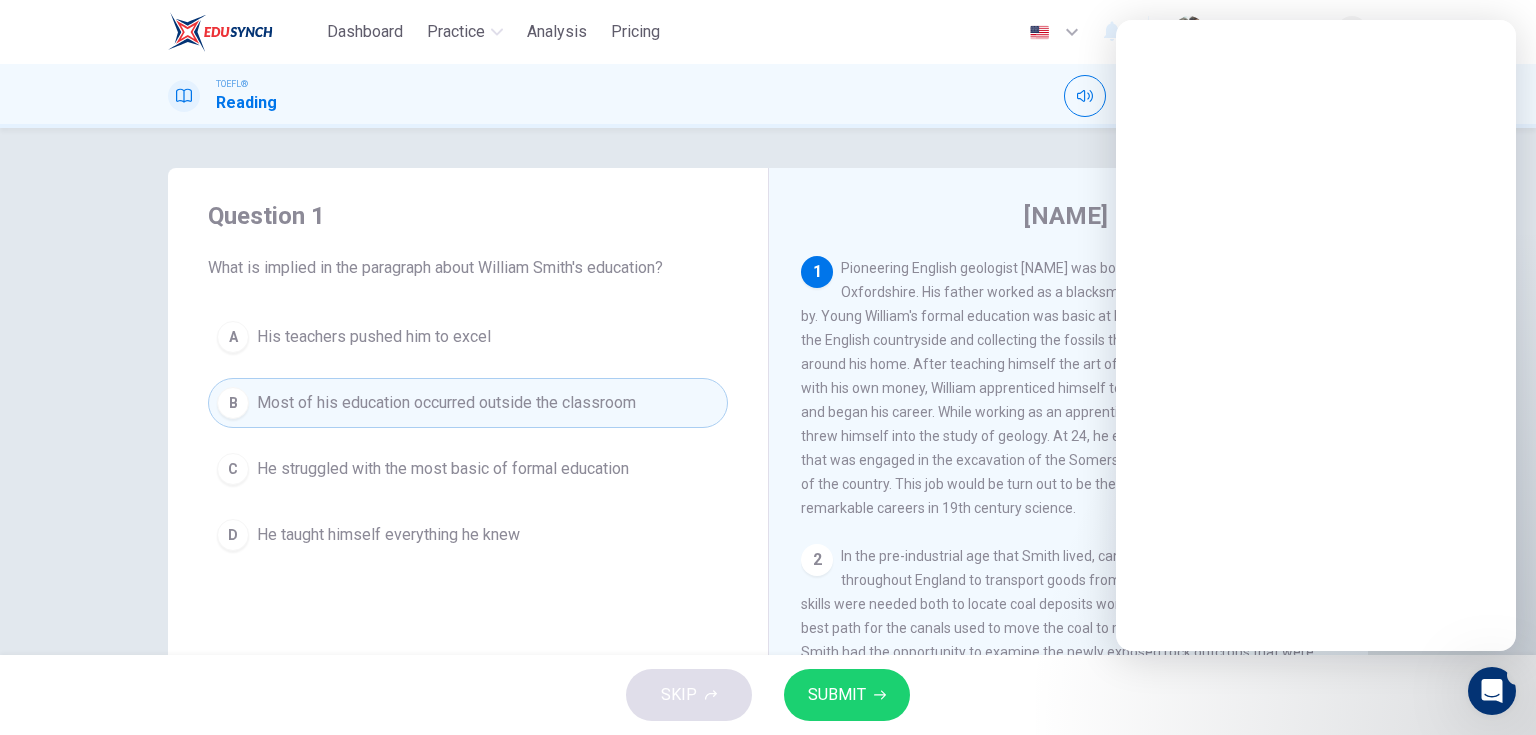 scroll, scrollTop: 0, scrollLeft: 0, axis: both 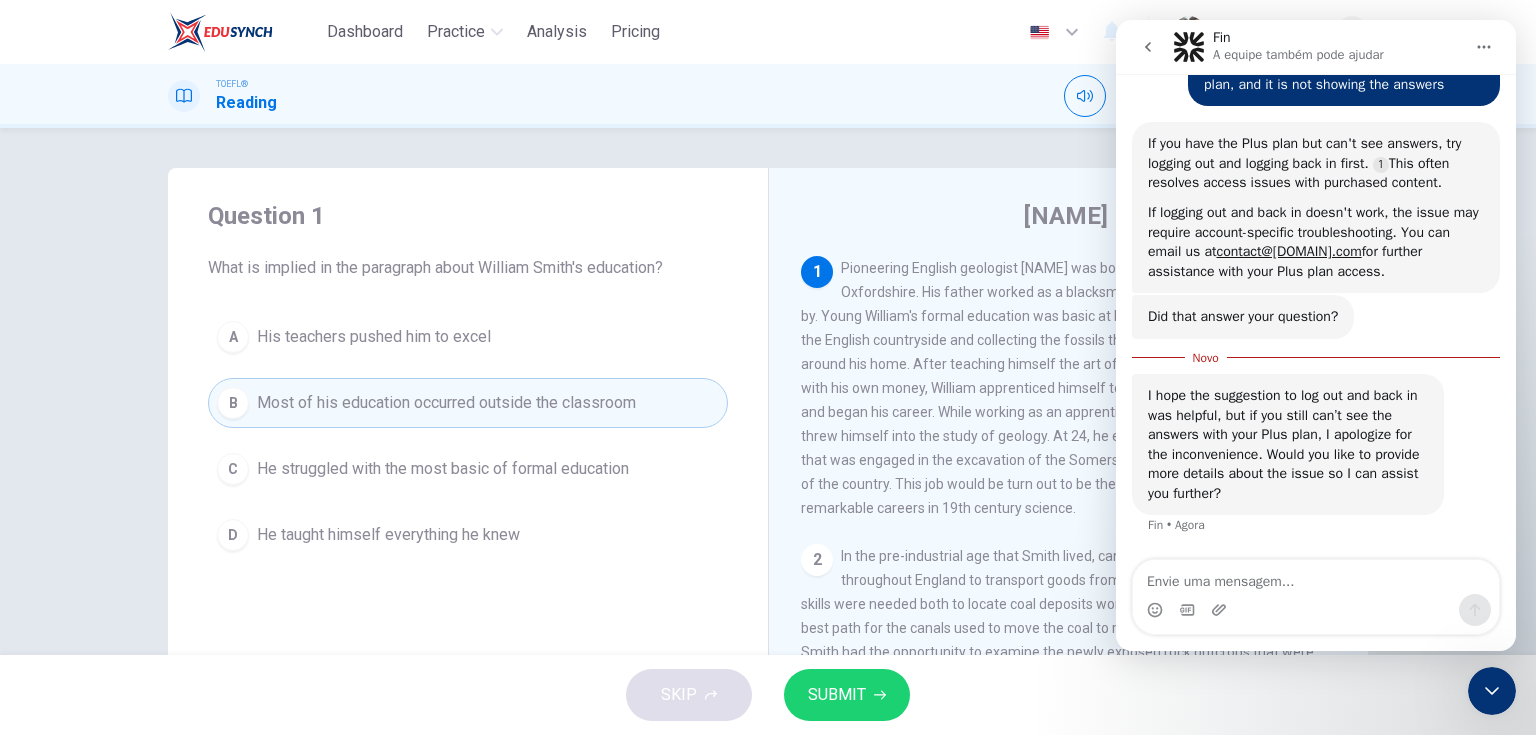 click at bounding box center [1316, 577] 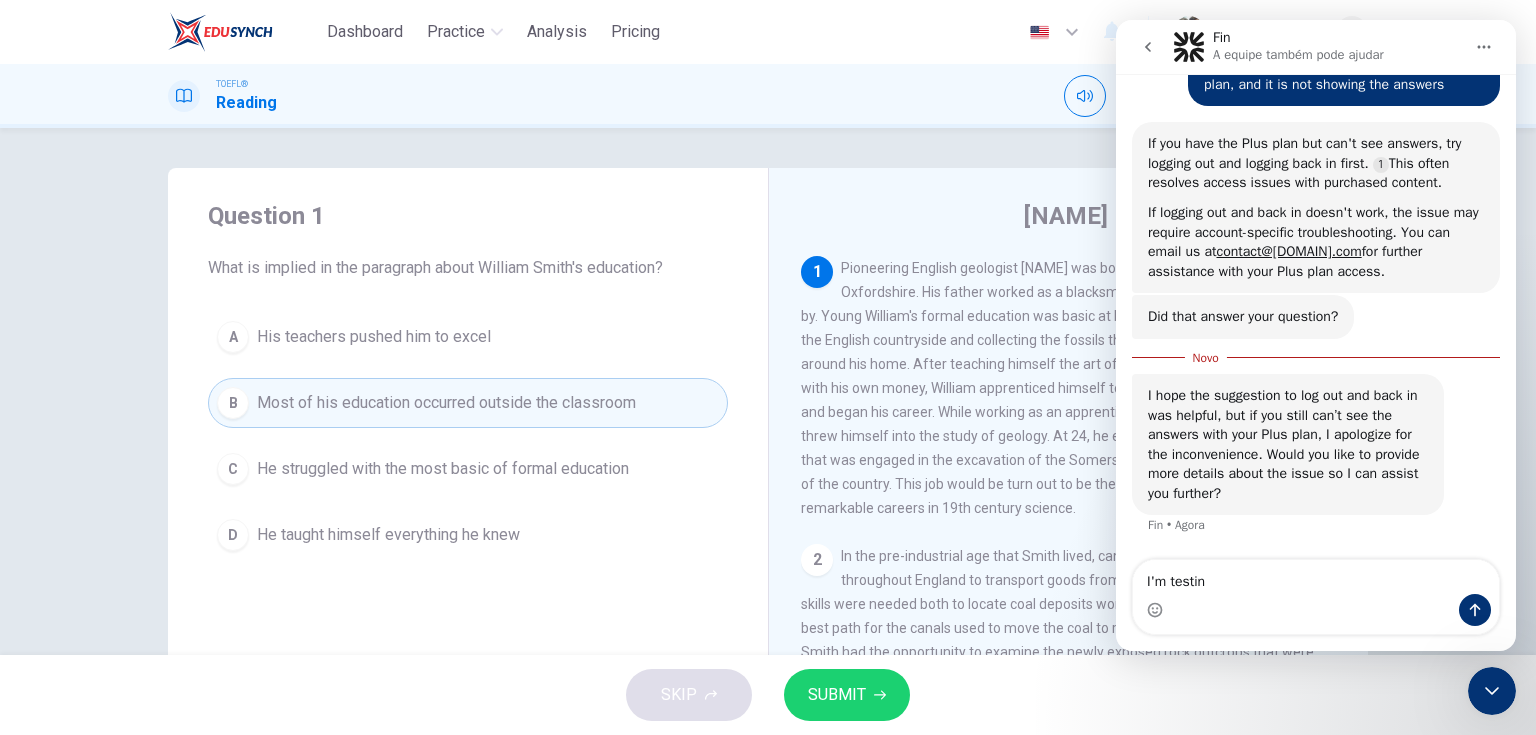 type on "I'm testing" 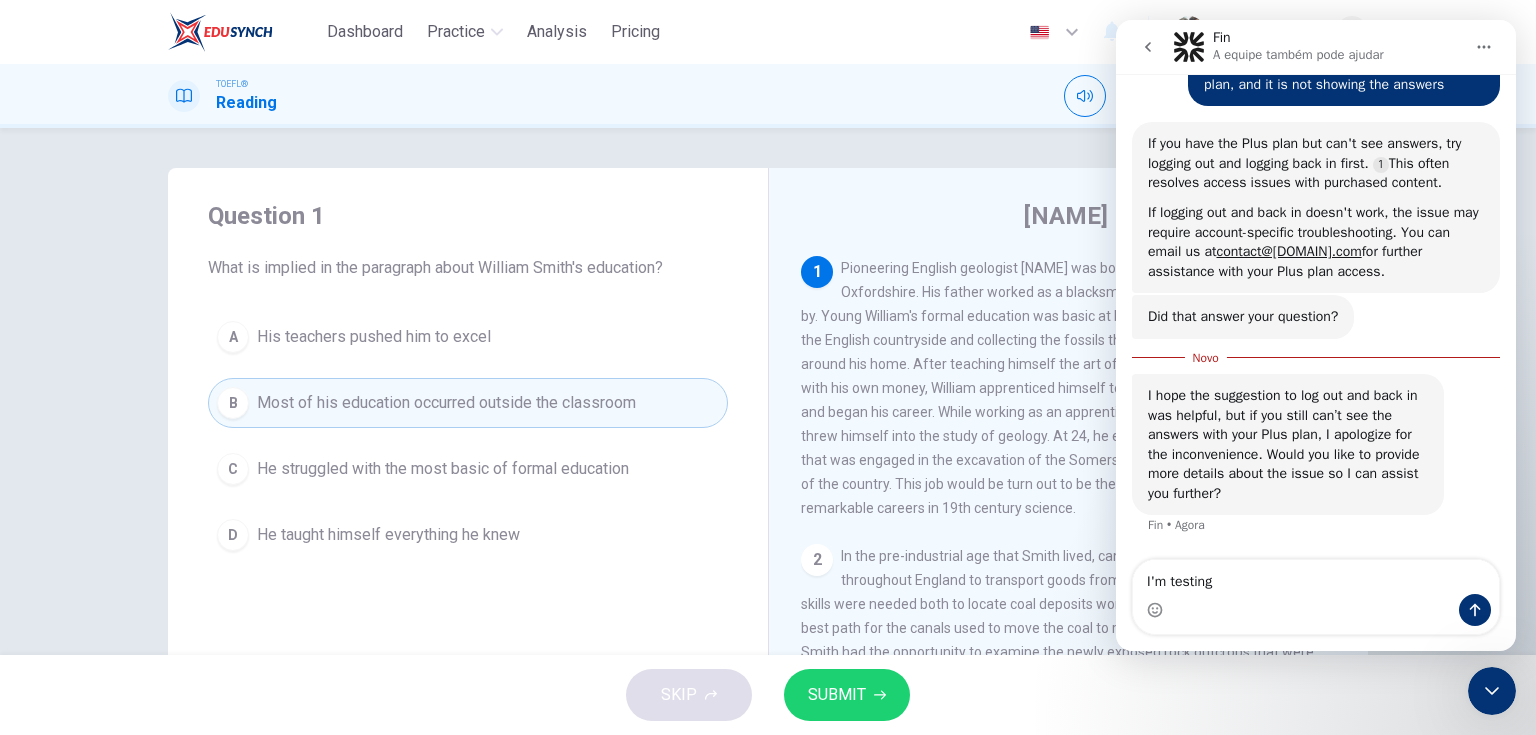 type 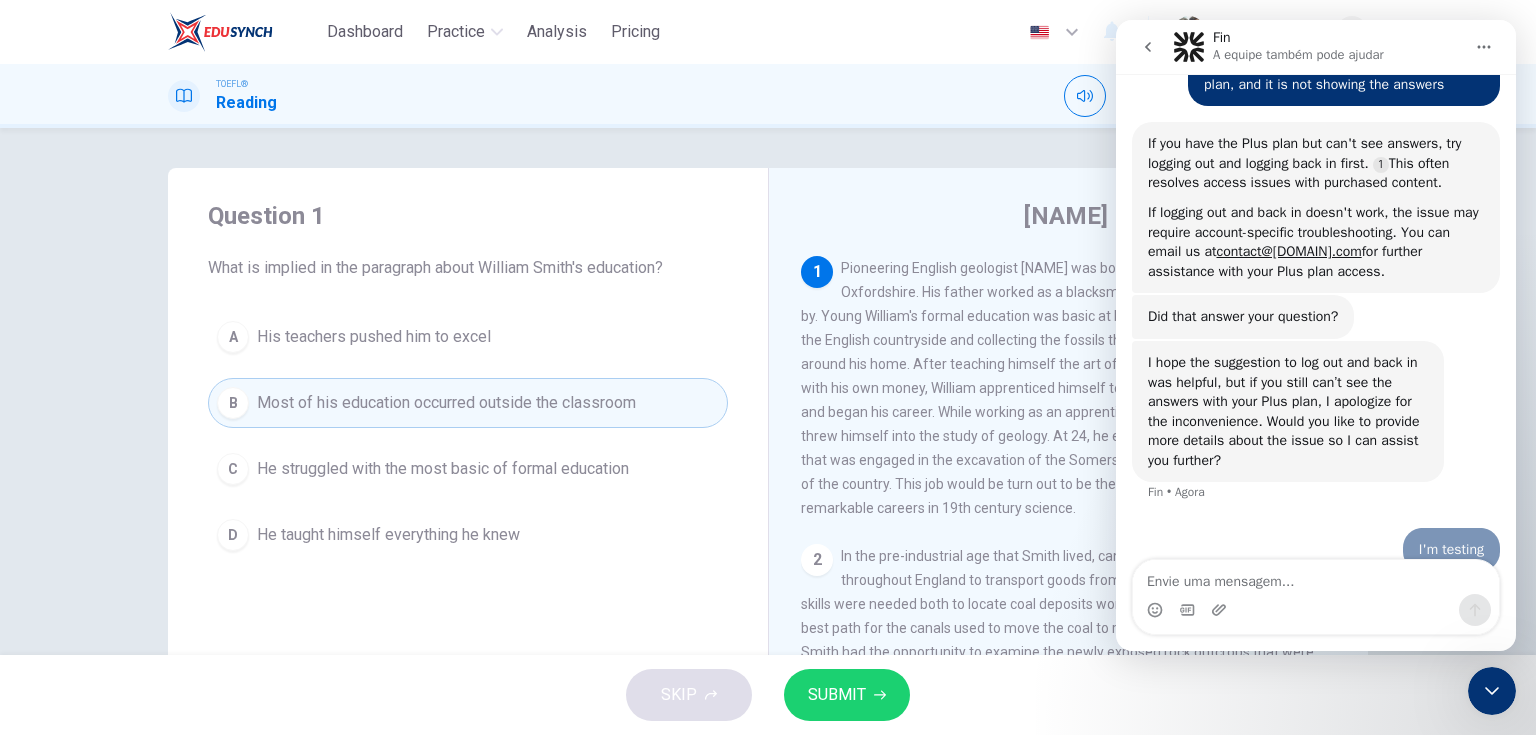 scroll, scrollTop: 2, scrollLeft: 0, axis: vertical 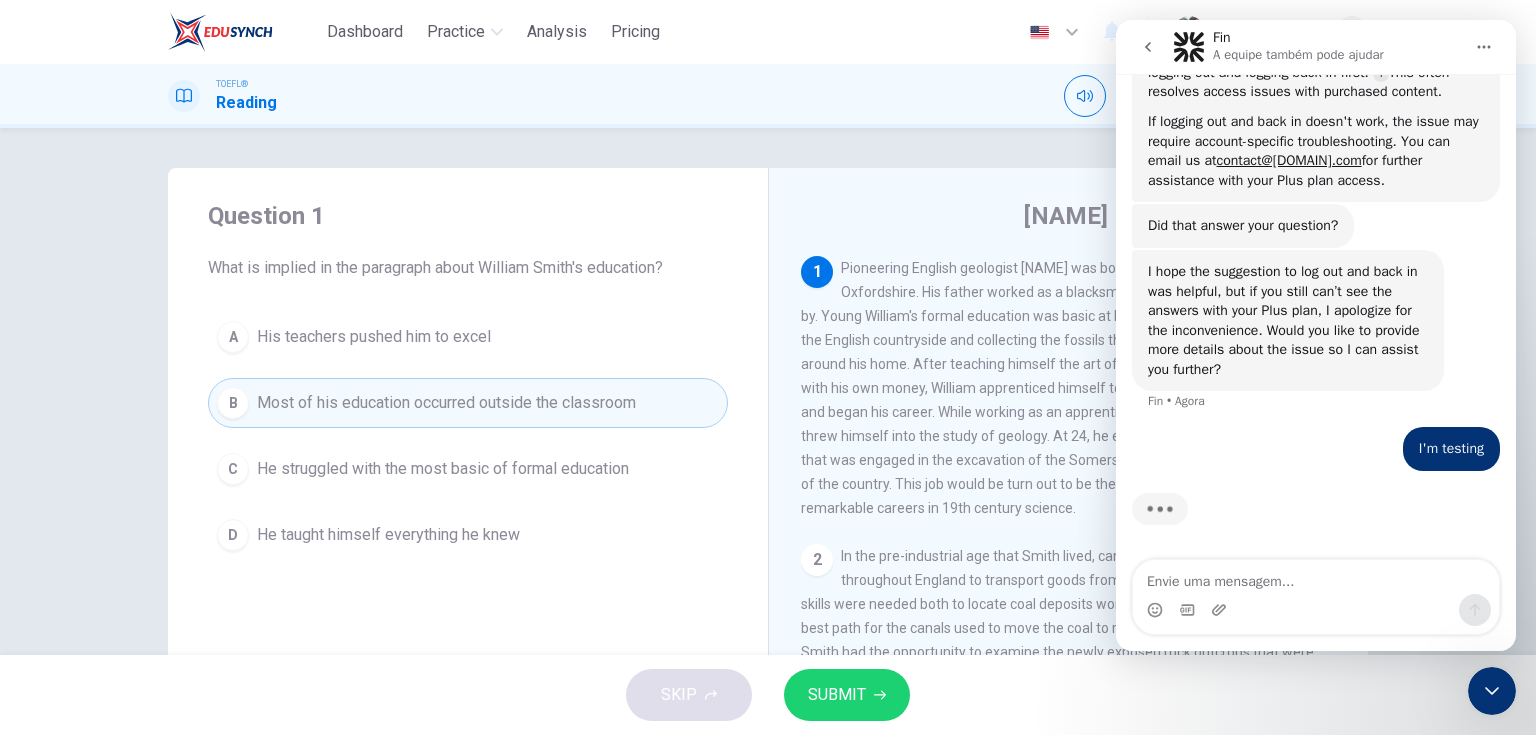 click on "D He taught himself everything he knew" at bounding box center [468, 535] 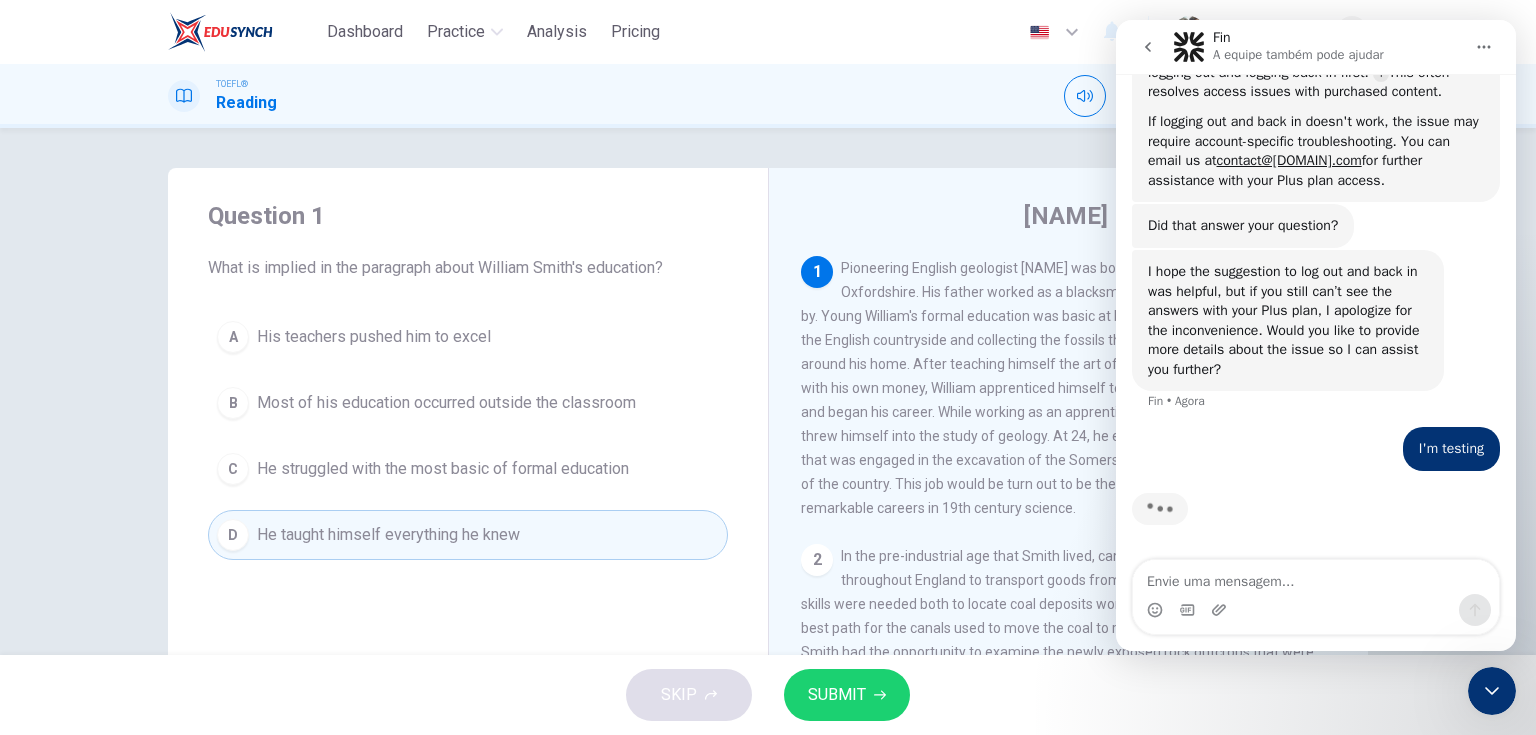 click on "C He struggled with the most basic of formal education" at bounding box center (468, 469) 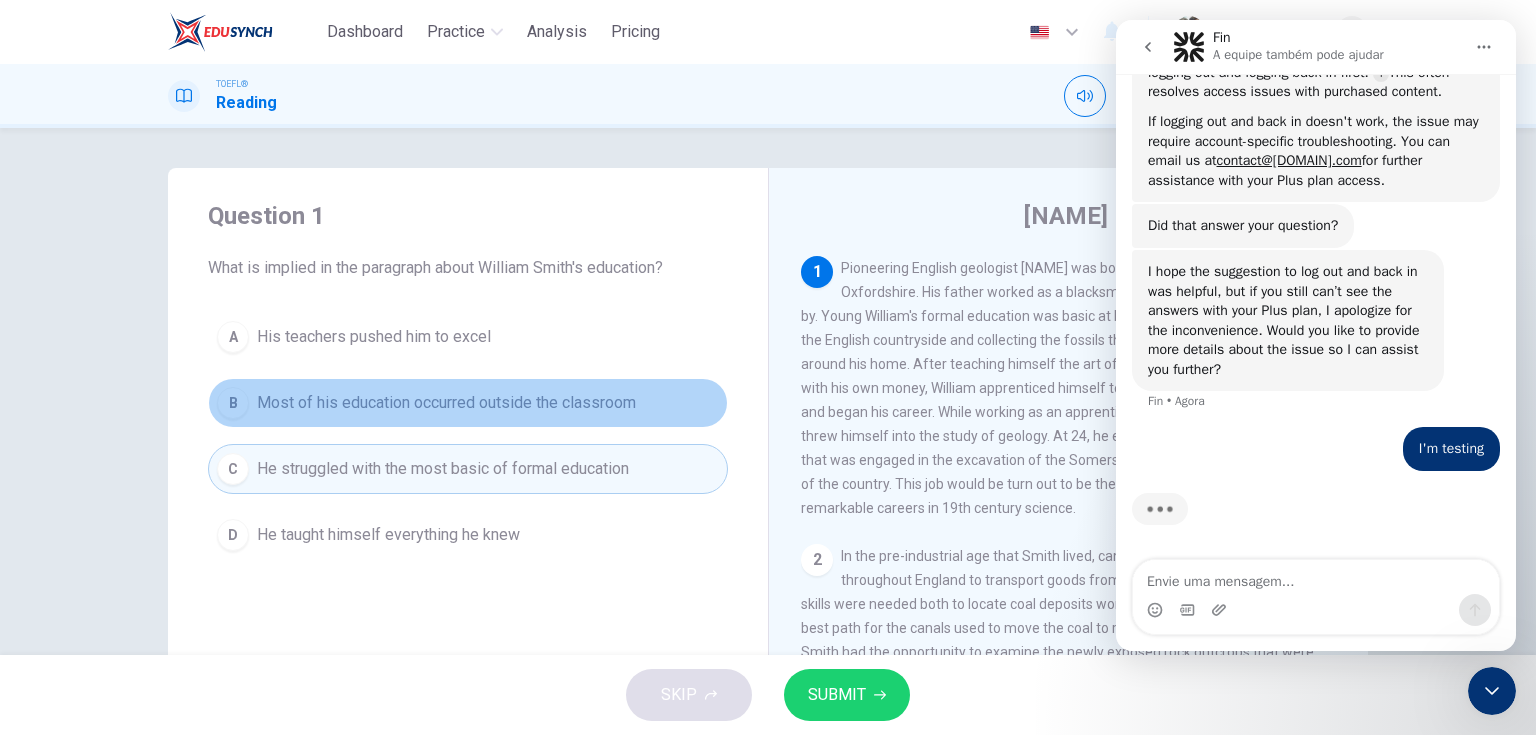 click on "Most of his education occurred outside the classroom" at bounding box center (446, 403) 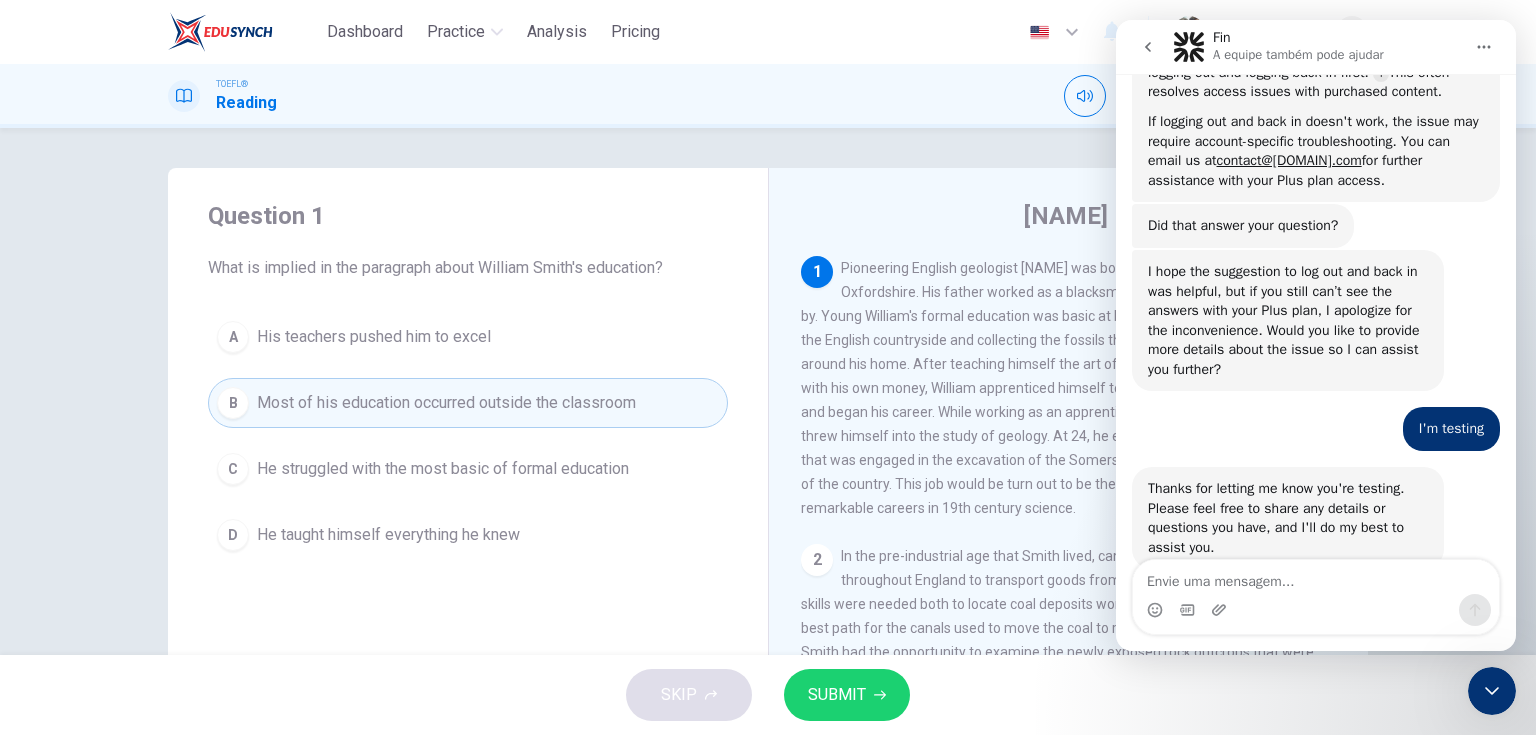 scroll, scrollTop: 360, scrollLeft: 0, axis: vertical 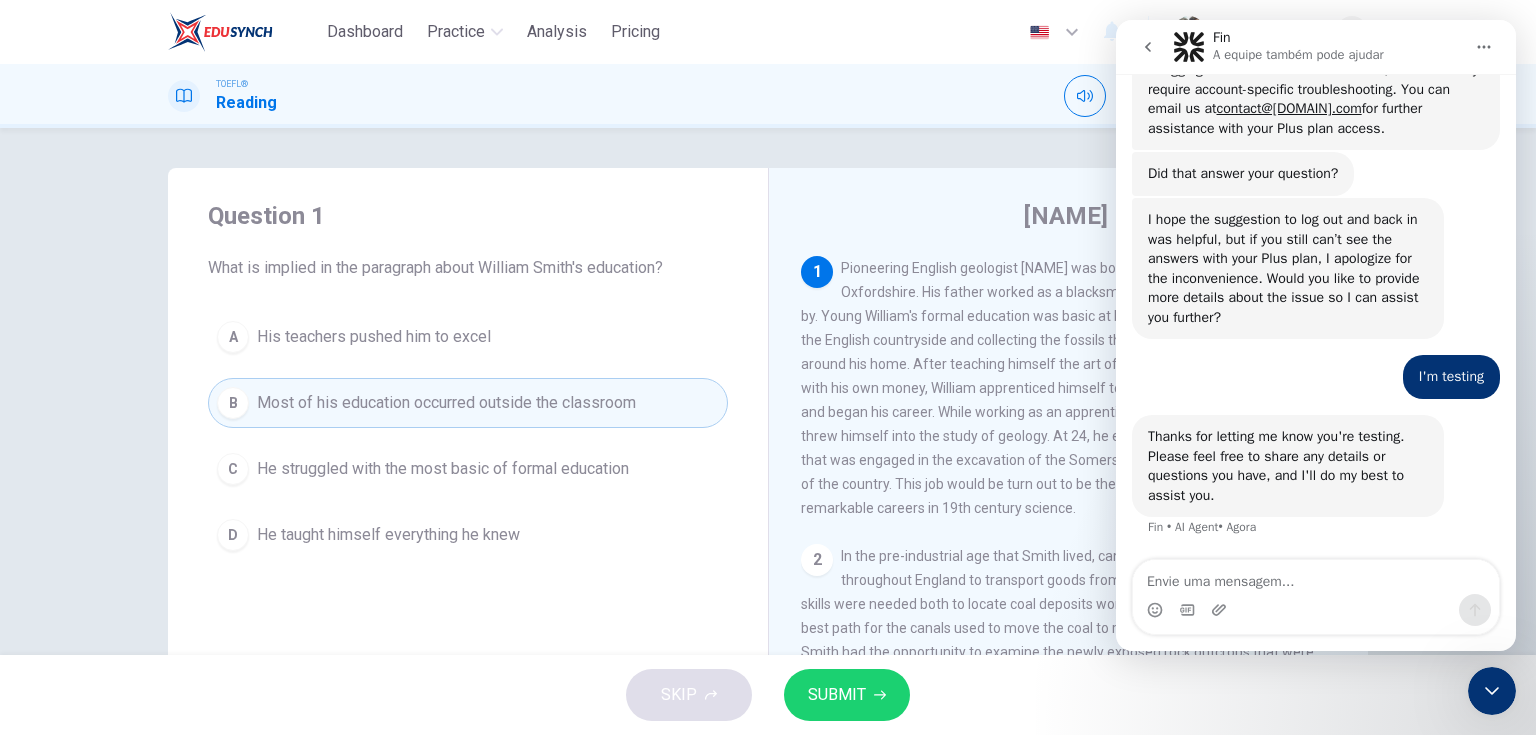 click on "1 Pioneering English geologist William [NAME] was born in 1769 in a small town in Oxfordshire. His father worked as a blacksmith and his family struggled to get by. Young William's formal education was basic at best, but he spent hours exploring the English countryside and collecting the fossils that were so plentiful in the rocks around his home. After teaching himself the art of surveying from books he obtained with his own money, William apprenticed himself to a local surveyor at the age of 18 and began his career. While working as an apprentice he continued to learn, and he threw himself into the study of geology. At 24, he embarked on a job with a company that was engaged in the excavation of the Somerset Coal Canal in the southern part of the country. This job would be turn out to be the first step in one of the most remarkable careers in 19th century science." at bounding box center (1069, 388) 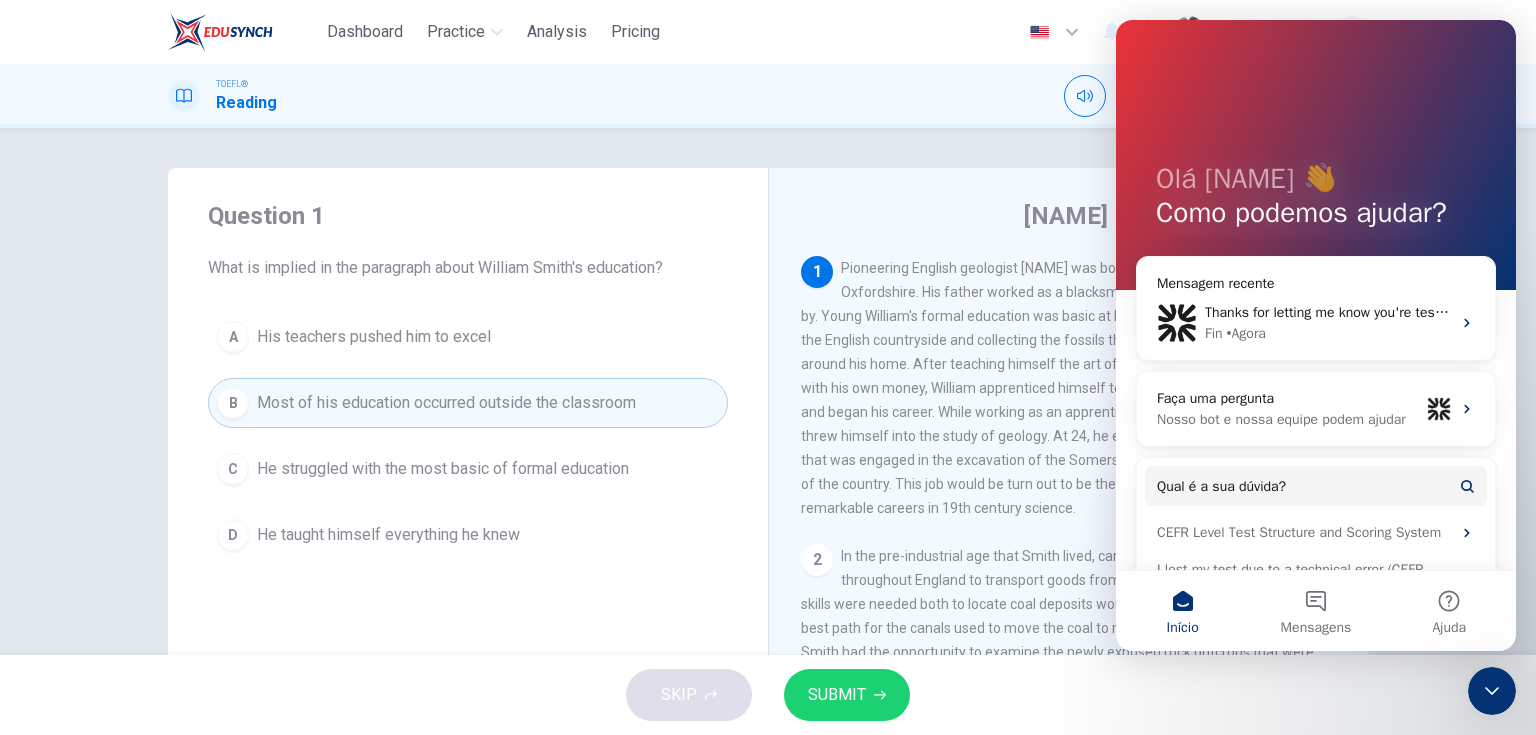 scroll, scrollTop: 0, scrollLeft: 0, axis: both 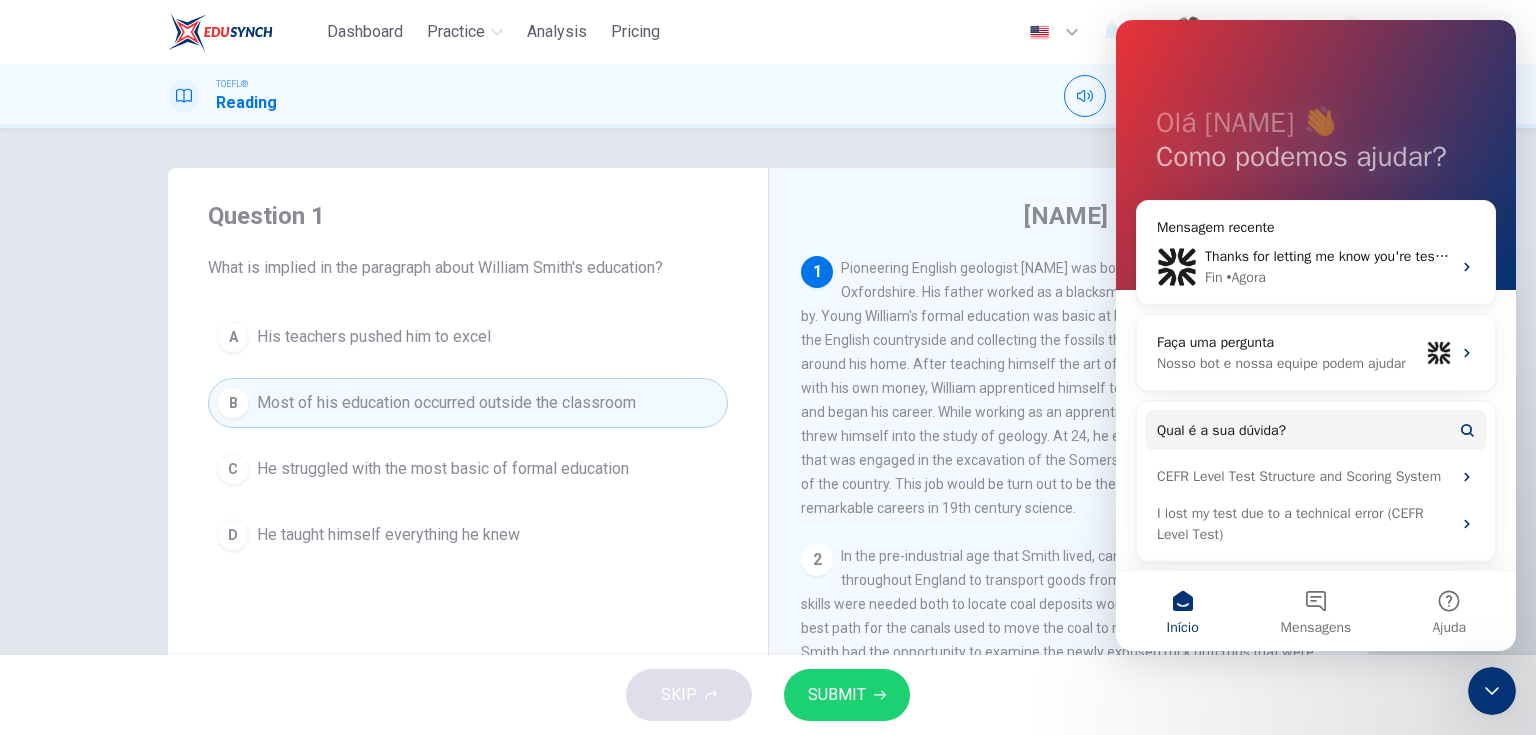 drag, startPoint x: 1486, startPoint y: 693, endPoint x: 2933, endPoint y: 1356, distance: 1591.6589 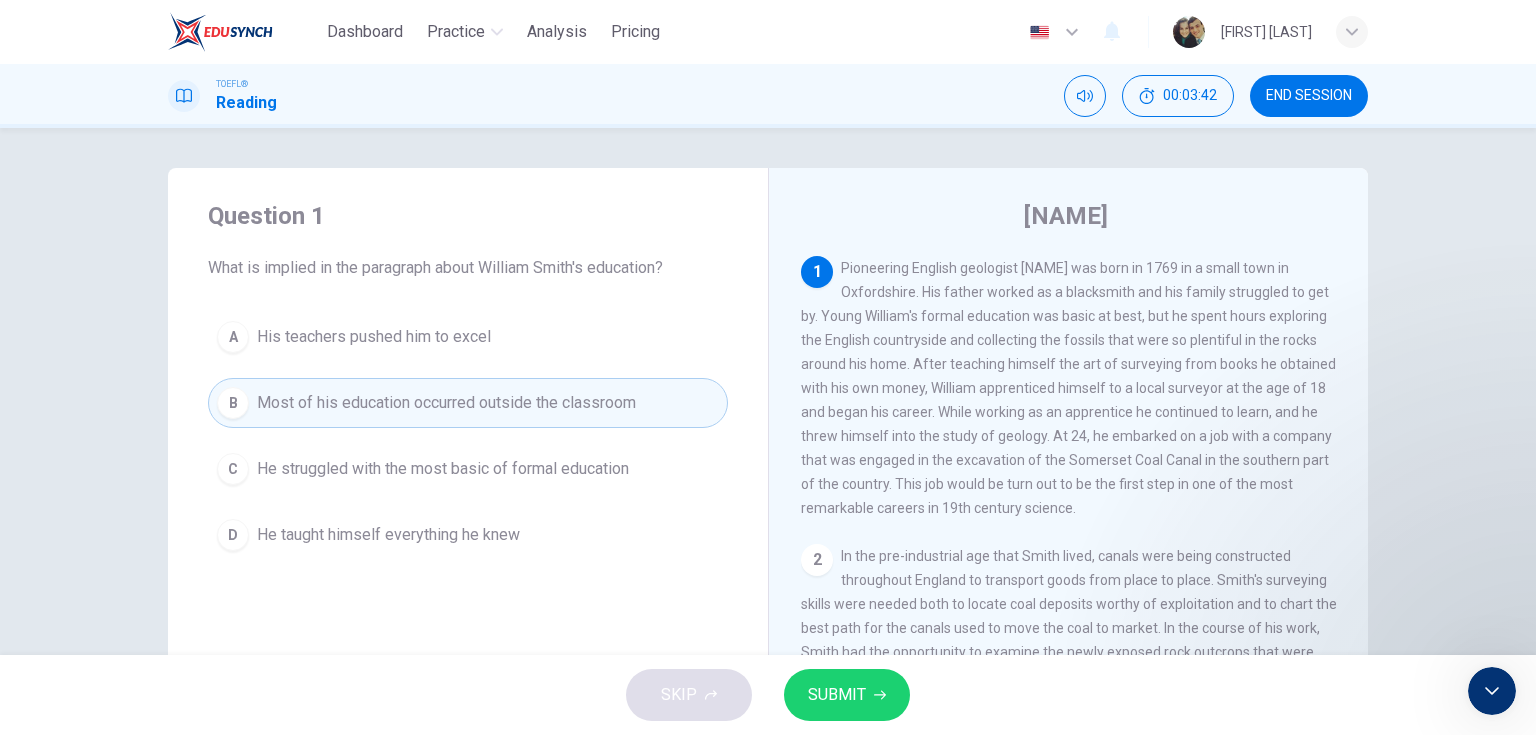 scroll, scrollTop: 0, scrollLeft: 0, axis: both 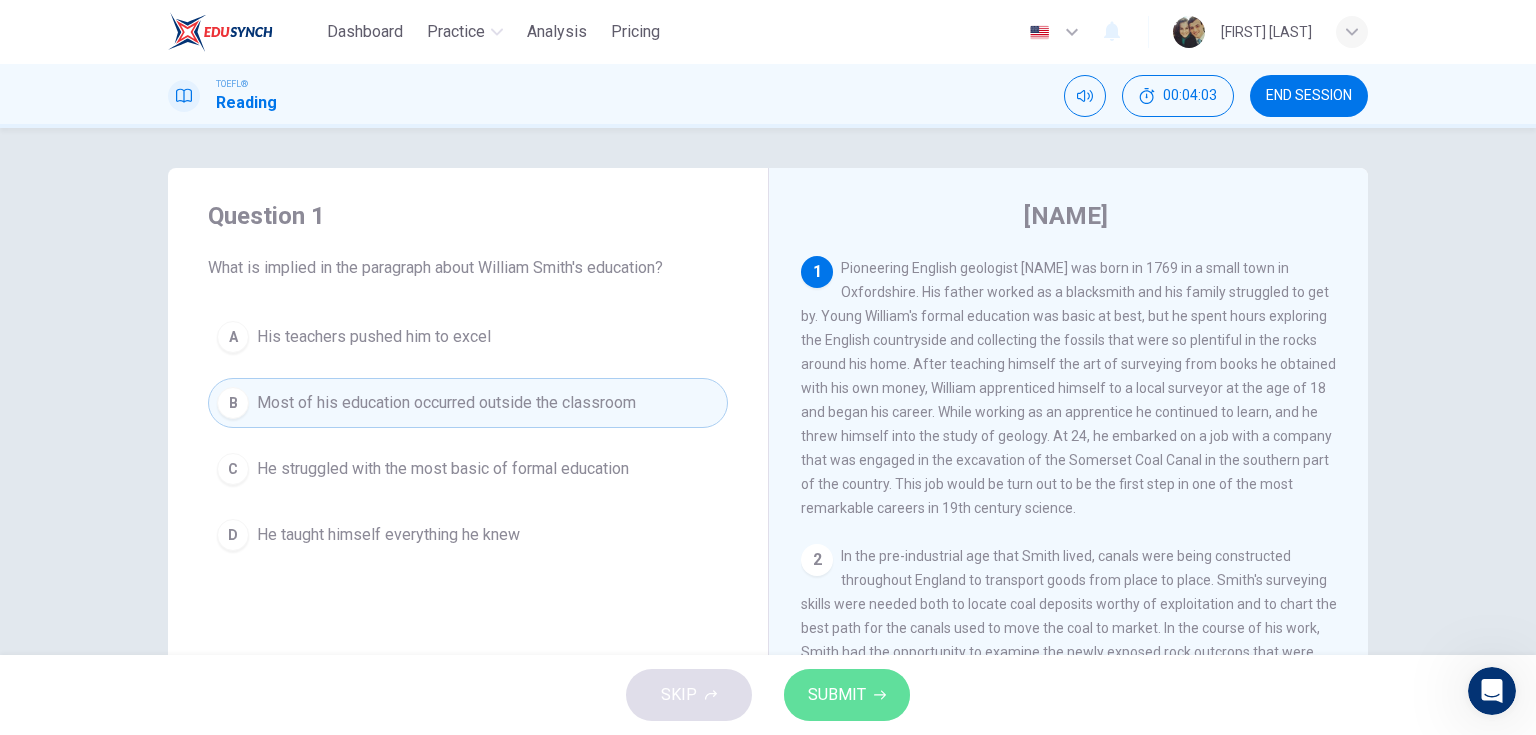 click on "SUBMIT" at bounding box center (847, 695) 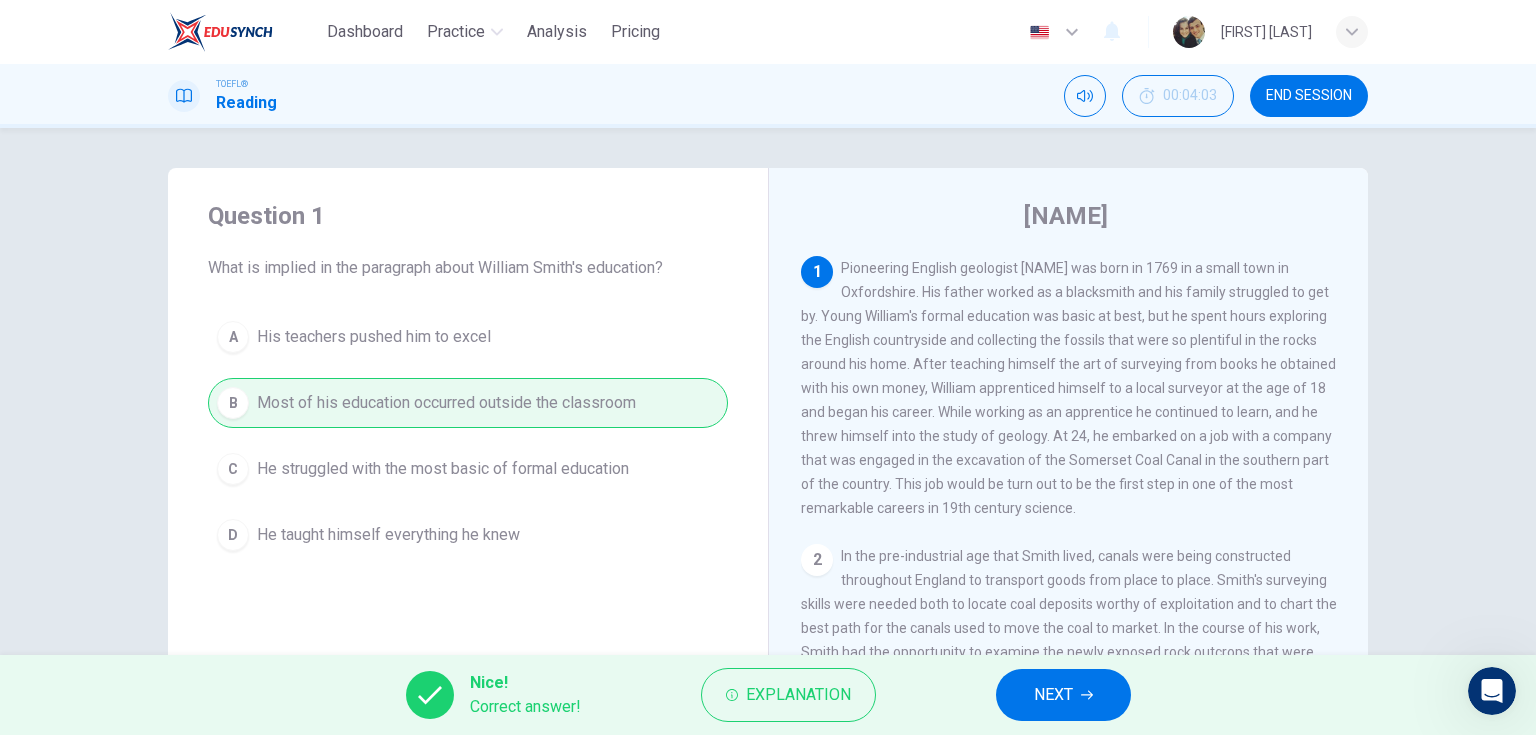click on "NEXT" at bounding box center [1063, 695] 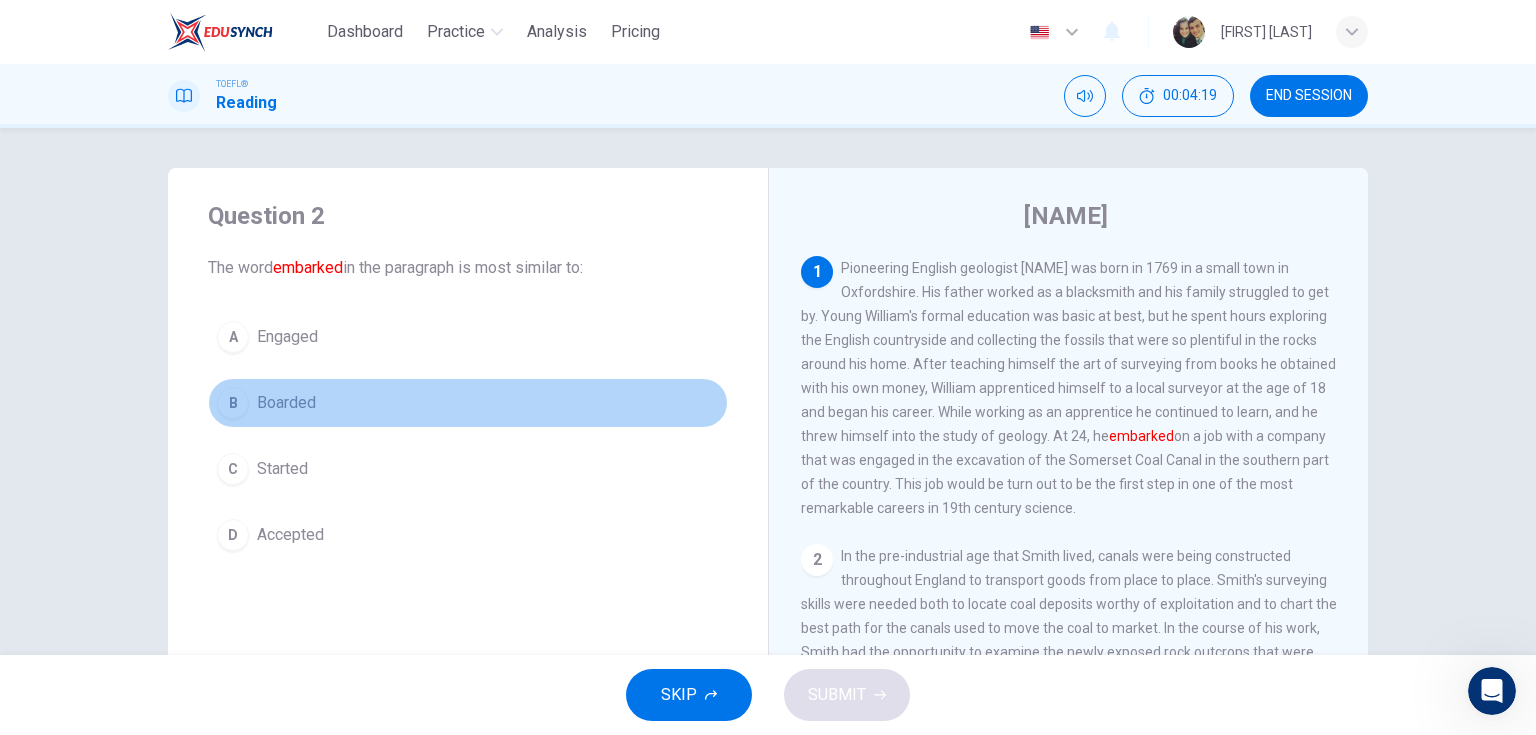 click on "Boarded" at bounding box center (286, 403) 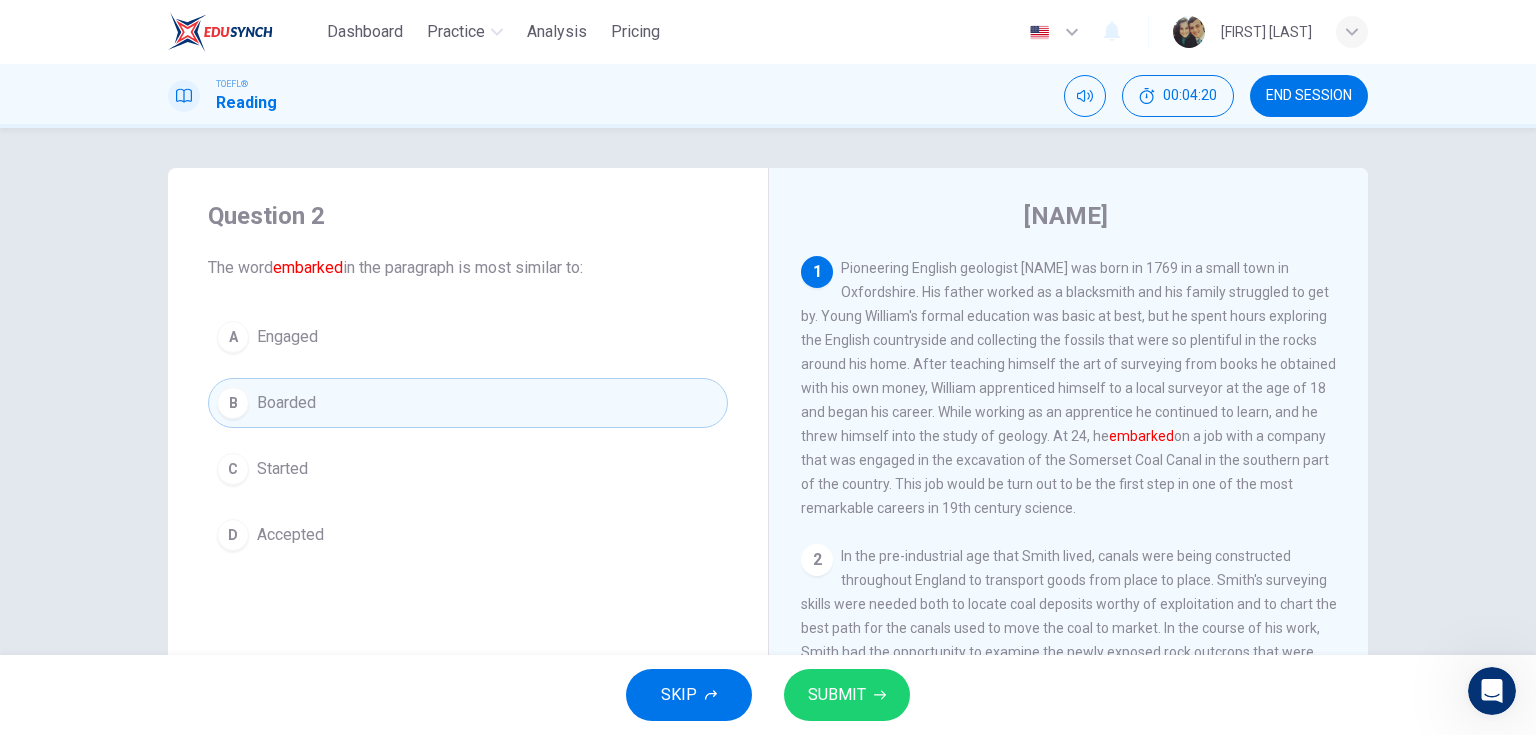 click on "SUBMIT" at bounding box center [847, 695] 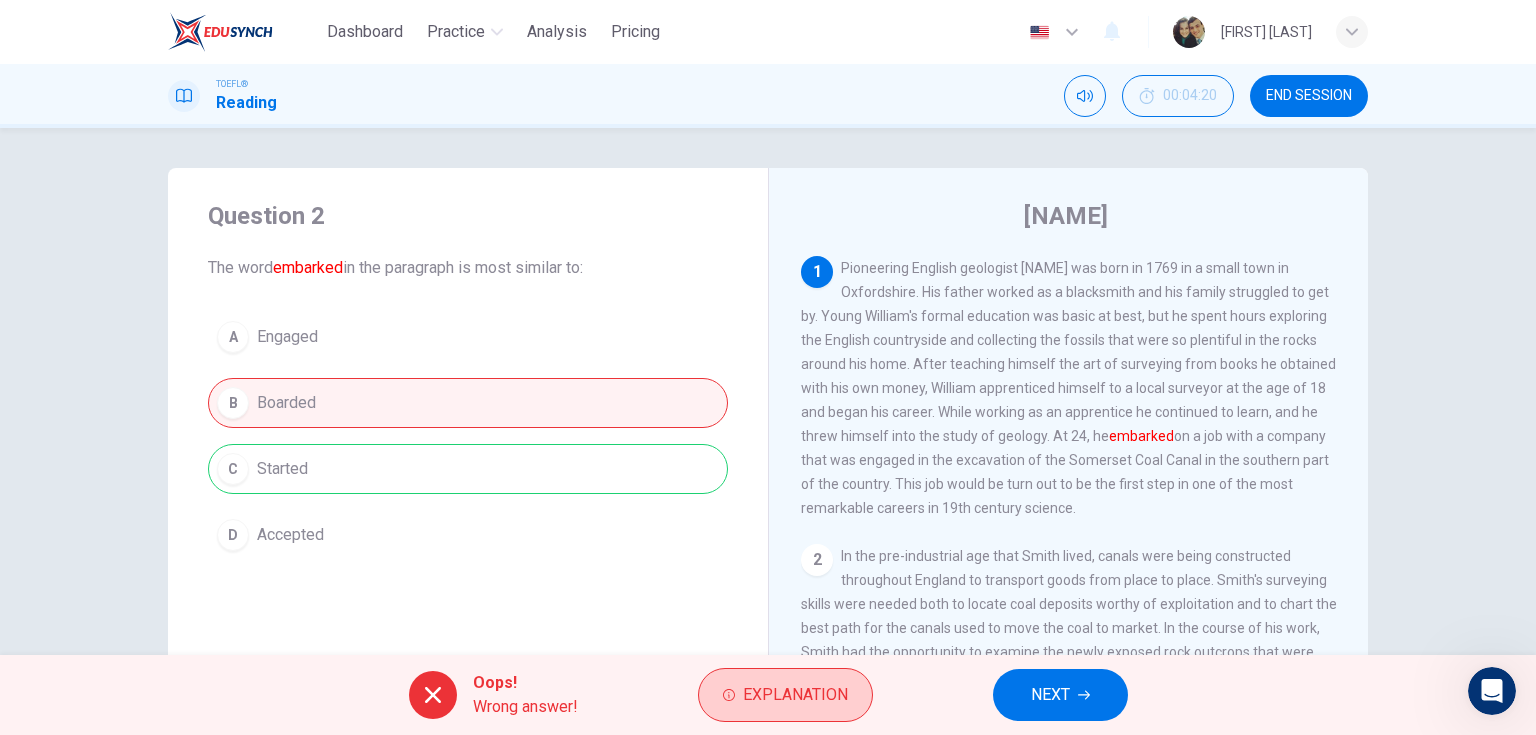 click on "Explanation" at bounding box center (795, 695) 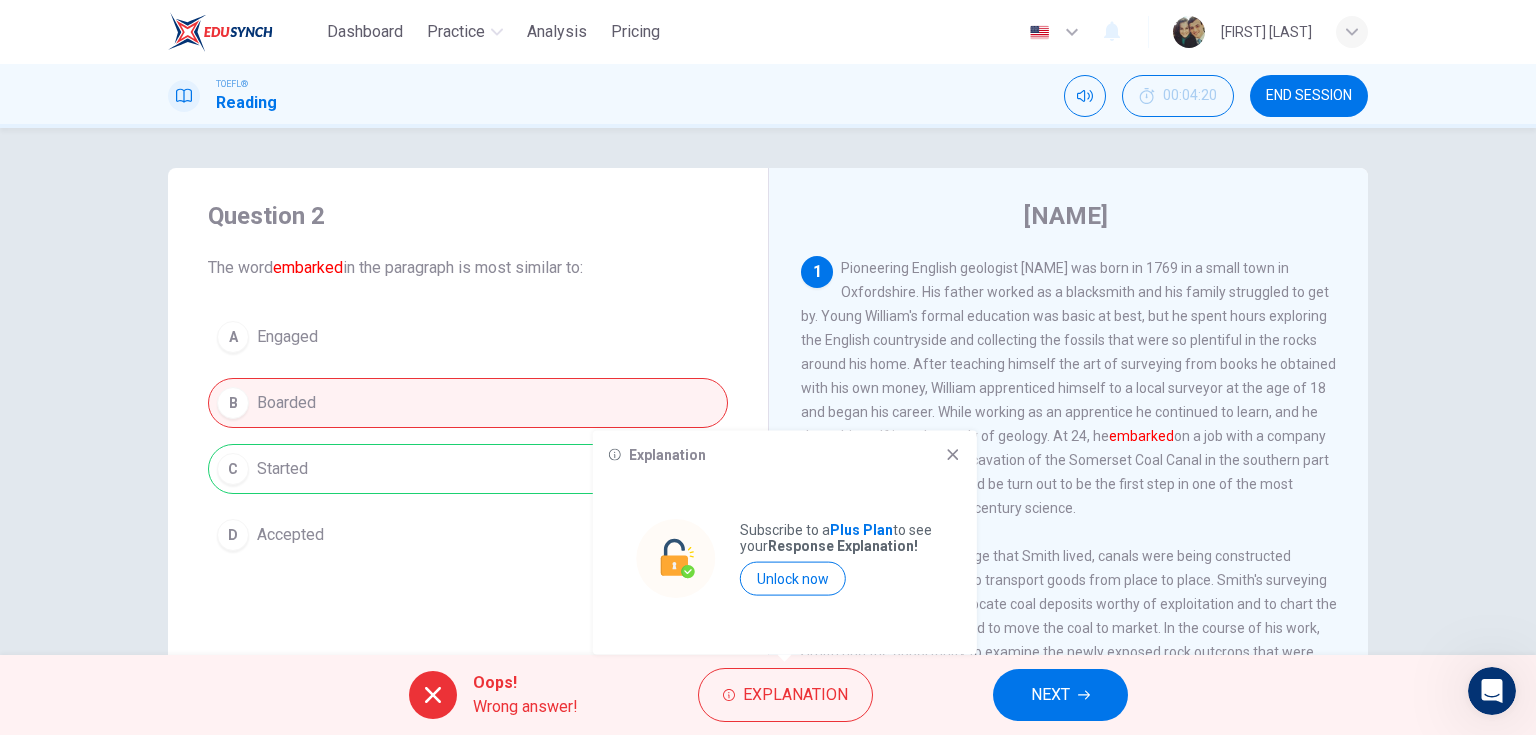 click at bounding box center [1492, 691] 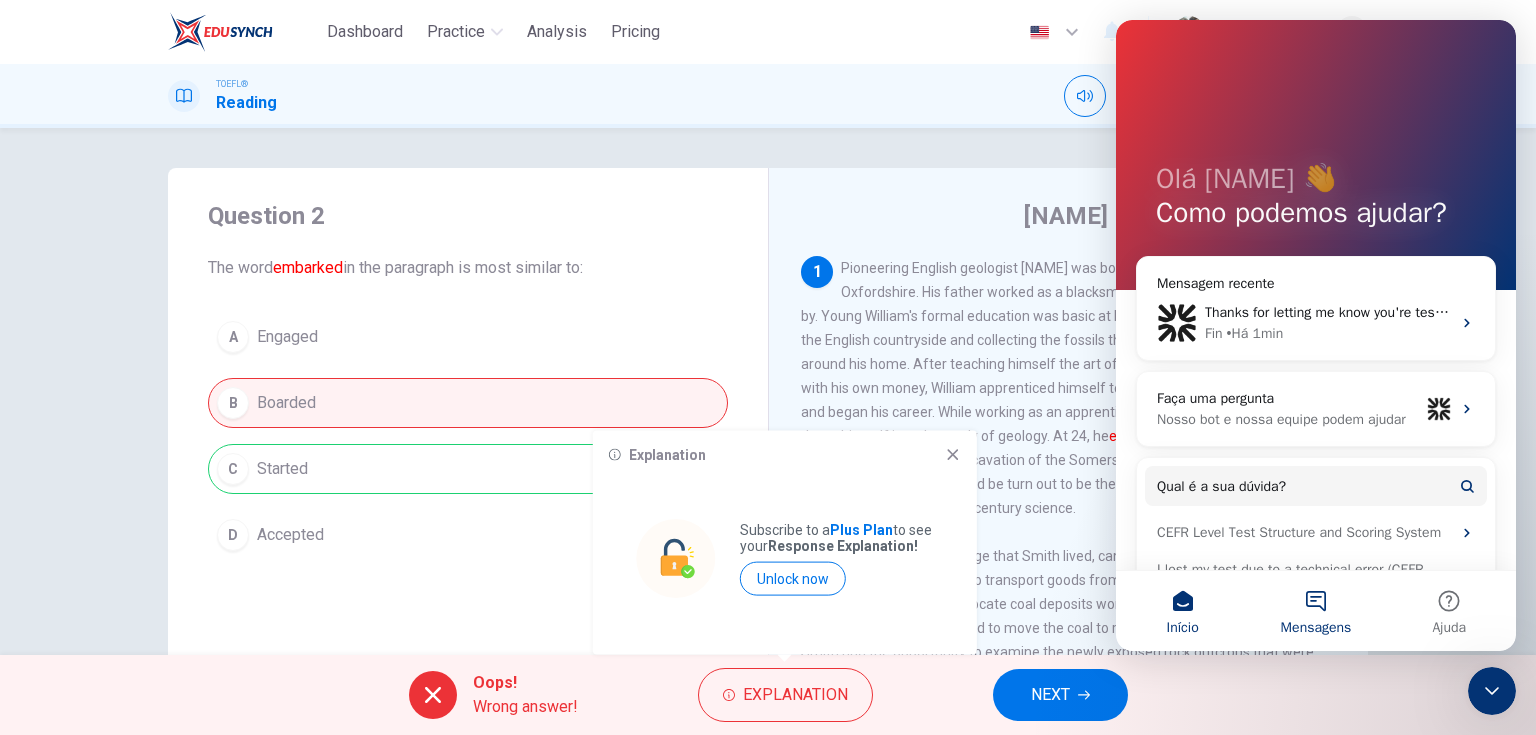 click on "Mensagens" at bounding box center (1315, 611) 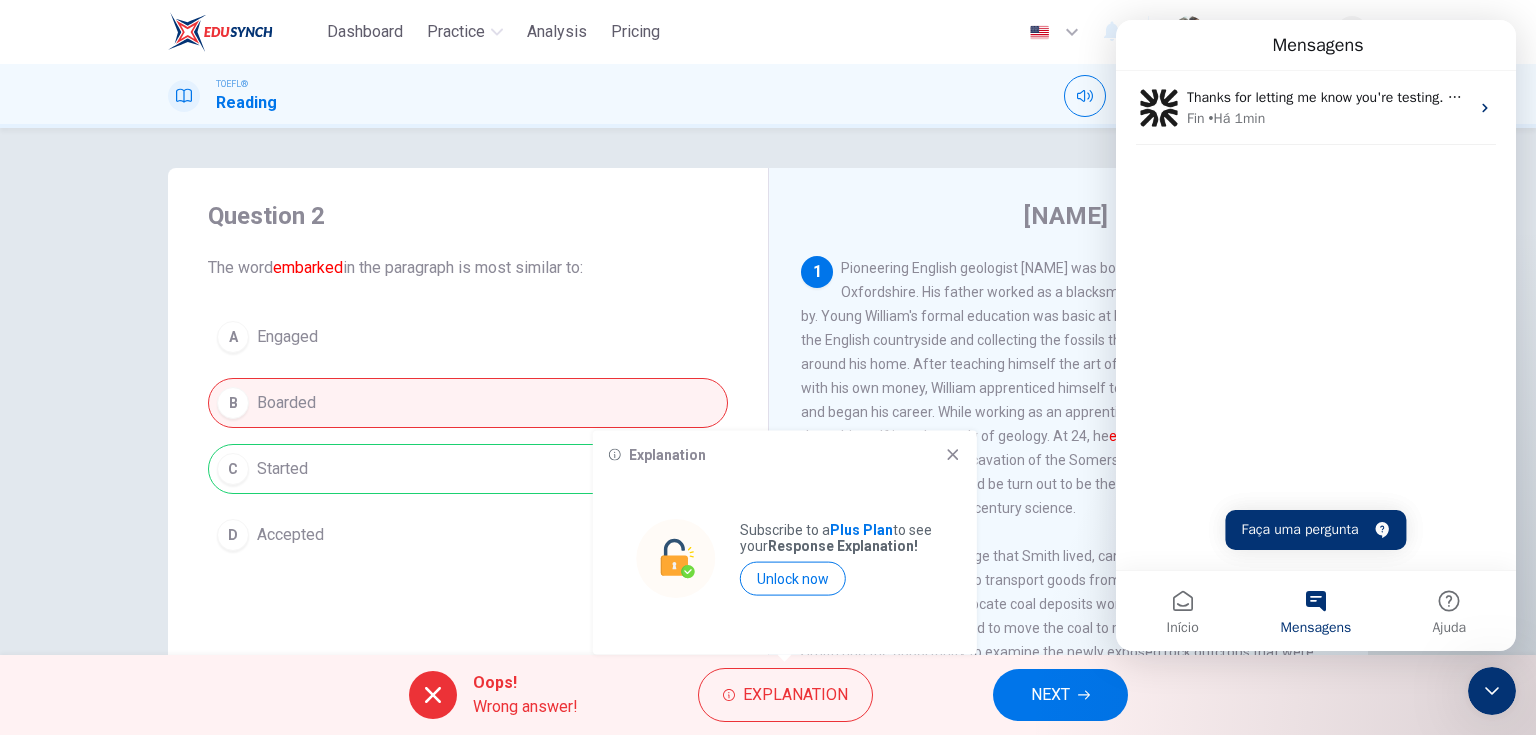 click on "Thanks for letting me know you're testing. Please feel free to share any details or questions you have, and I'll do my best to assist you. Fin •  Há 1min" at bounding box center (1316, 320) 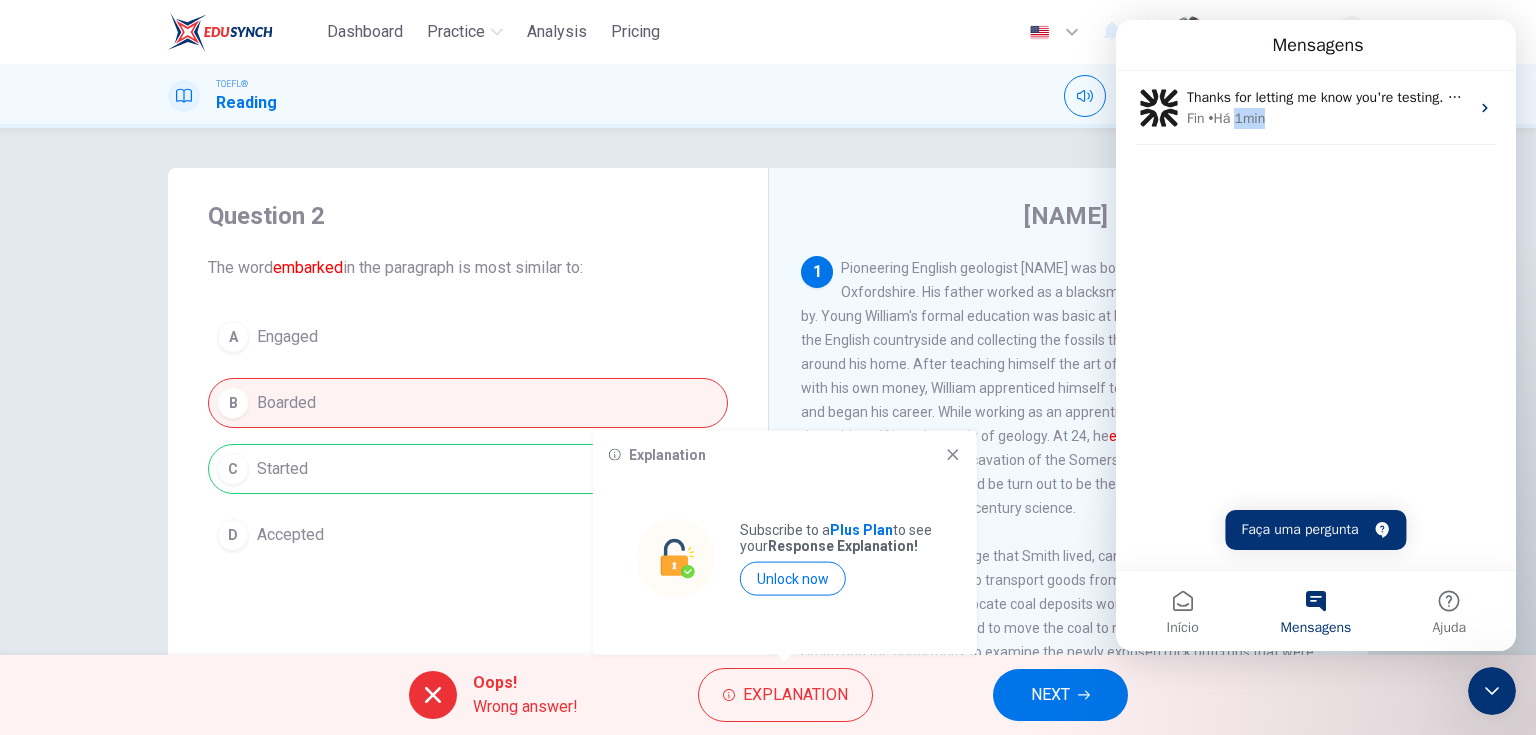 drag, startPoint x: 1247, startPoint y: 419, endPoint x: 1216, endPoint y: 265, distance: 157.08914 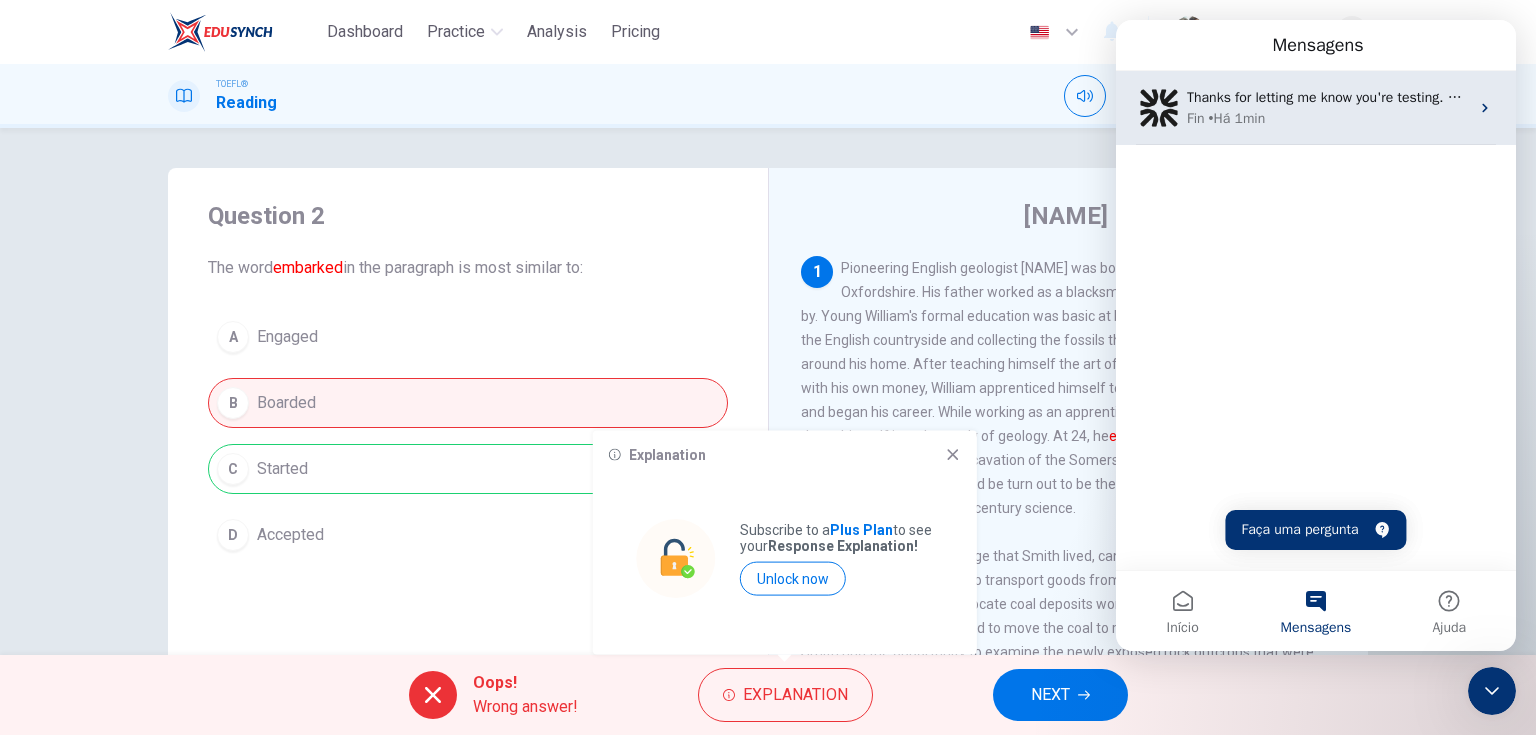 click on "Thanks for letting me know you're testing. Please feel free to share any details or questions you have, and I'll do my best to assist you." at bounding box center (1601, 97) 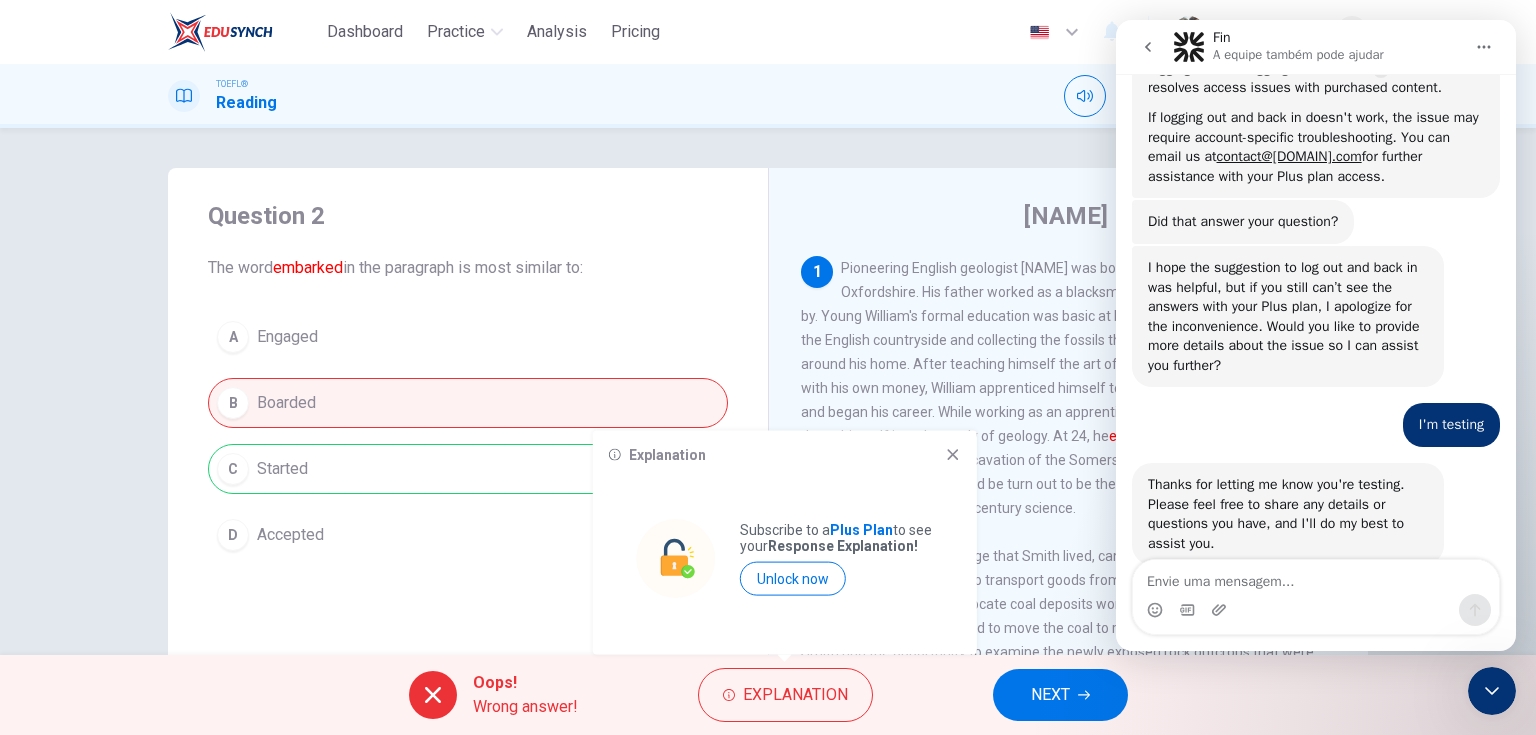 scroll, scrollTop: 360, scrollLeft: 0, axis: vertical 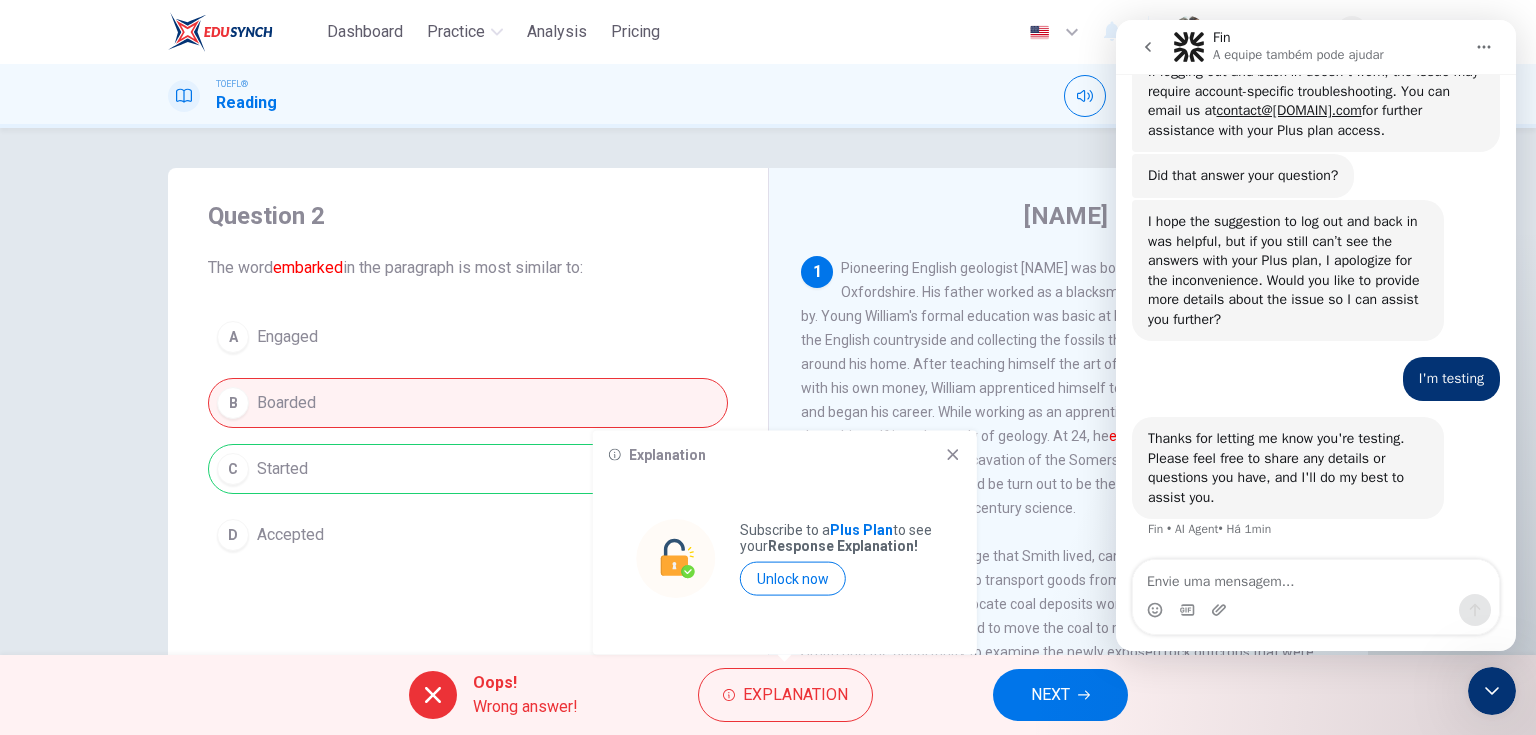 click at bounding box center (1316, 577) 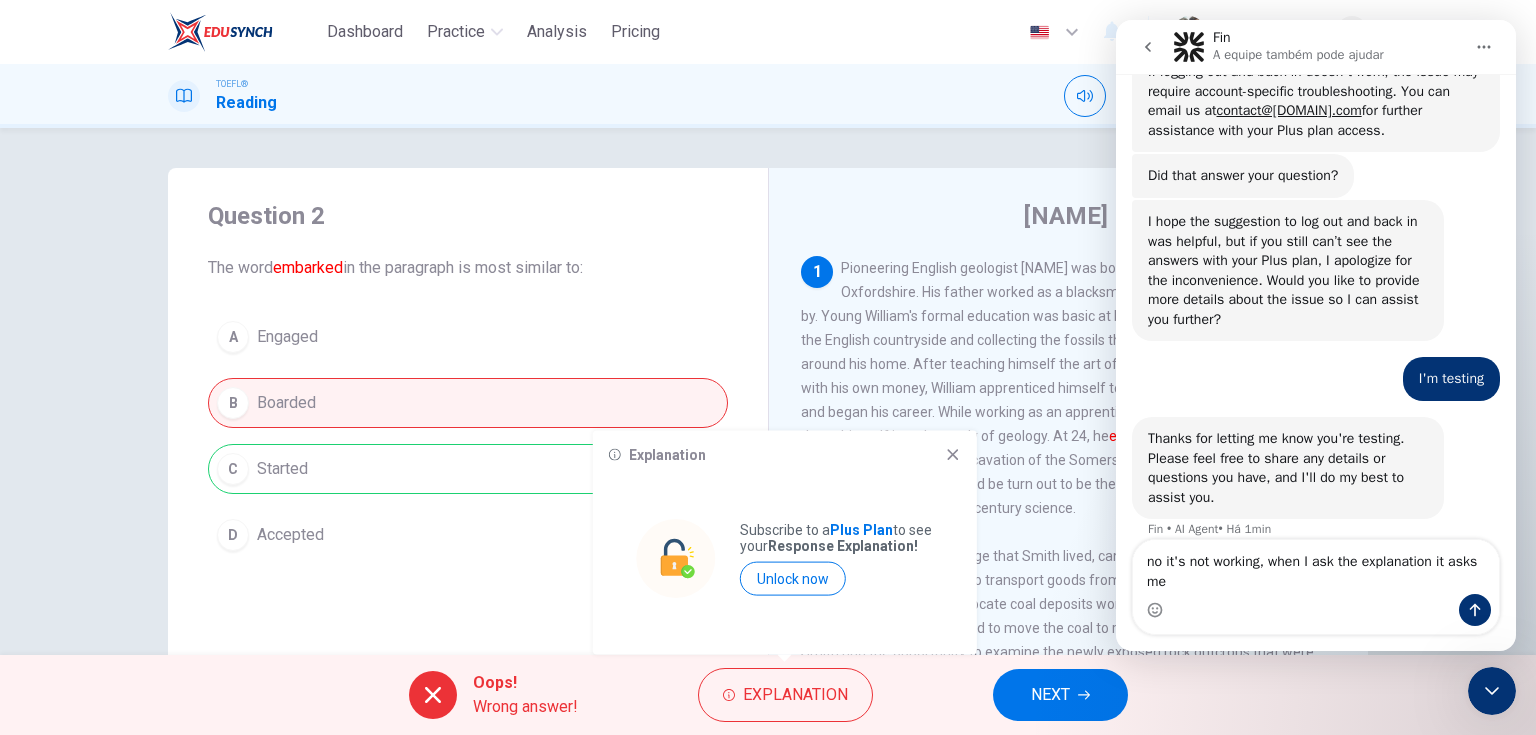 scroll, scrollTop: 380, scrollLeft: 0, axis: vertical 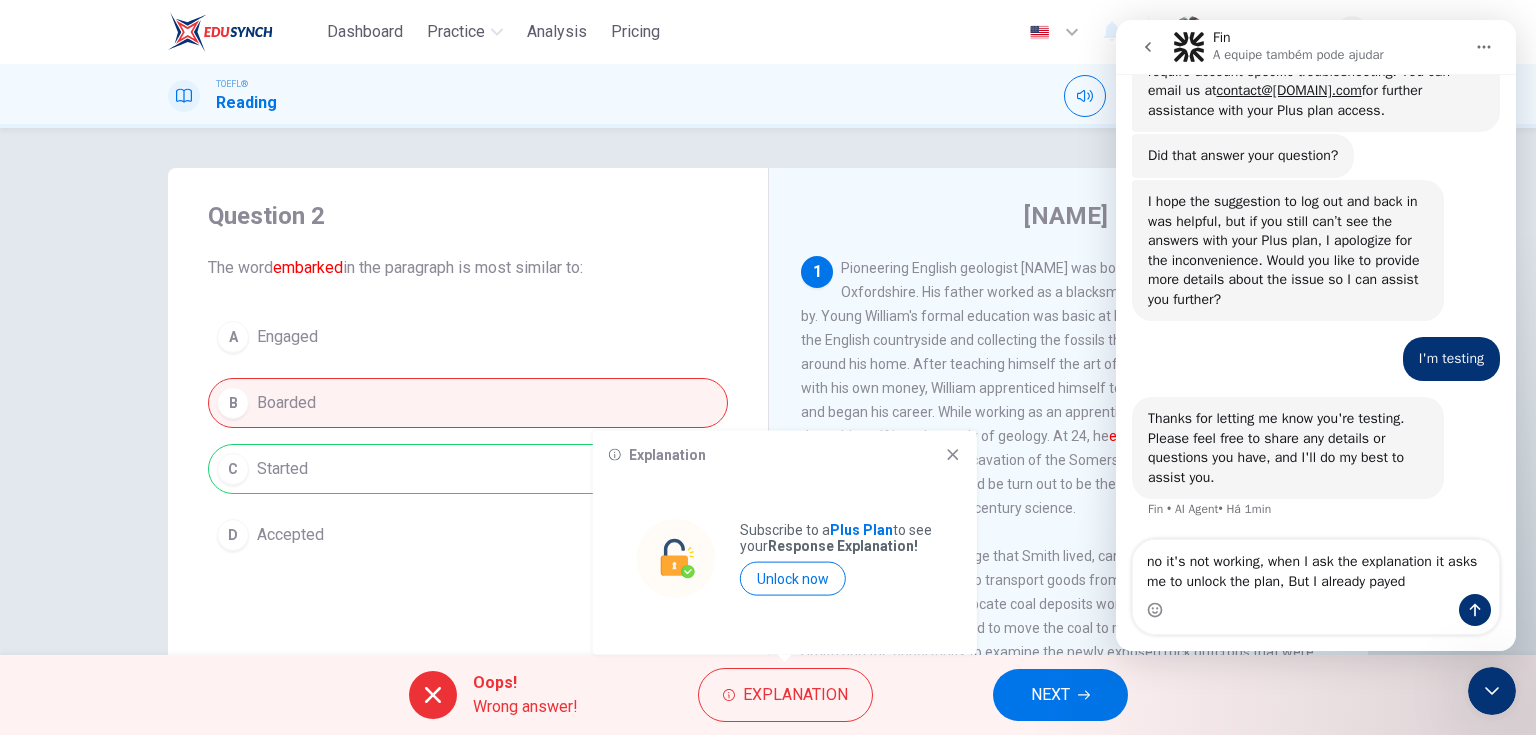 type on "no it's not working, when I ask the explanation it asks me to unlock the plan, But I already payeds" 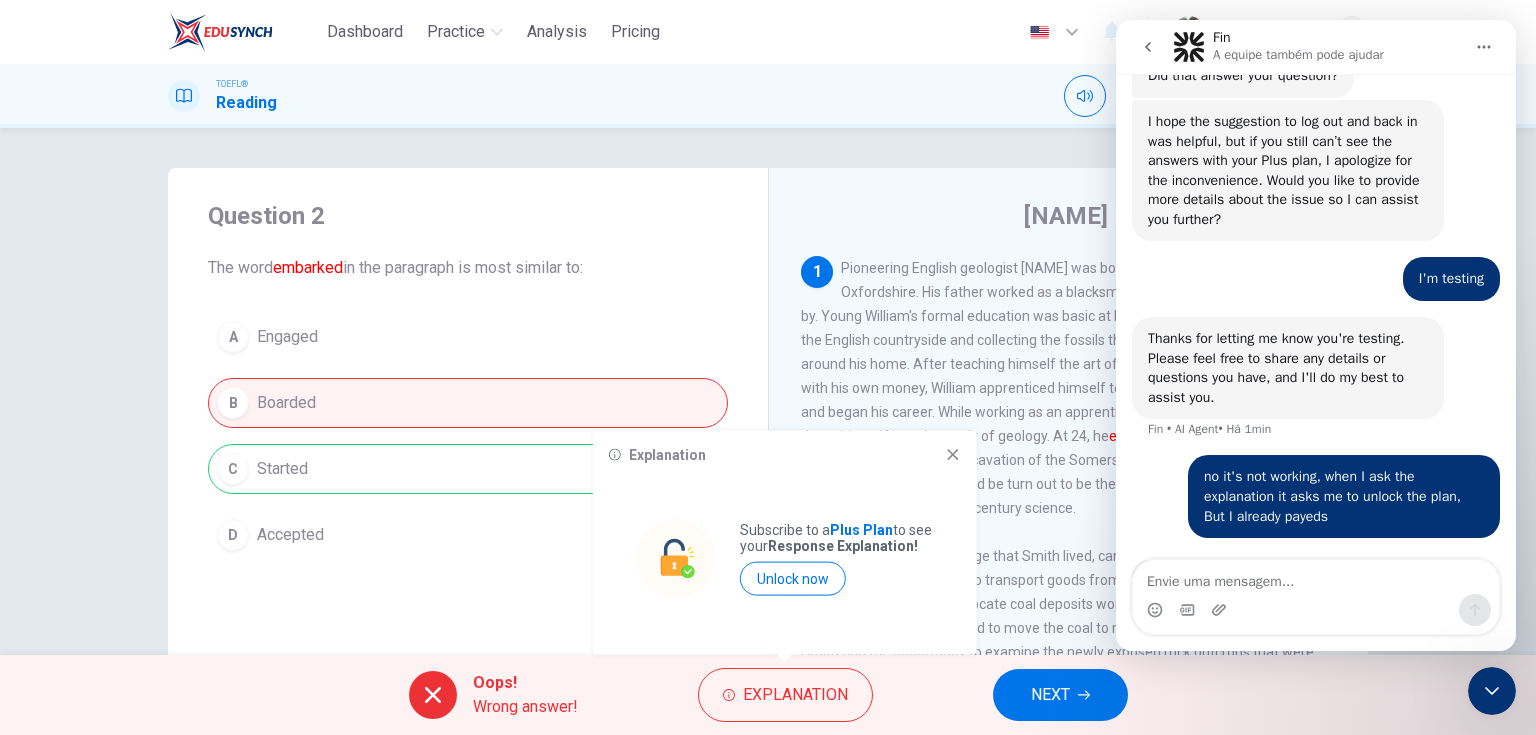 scroll, scrollTop: 524, scrollLeft: 0, axis: vertical 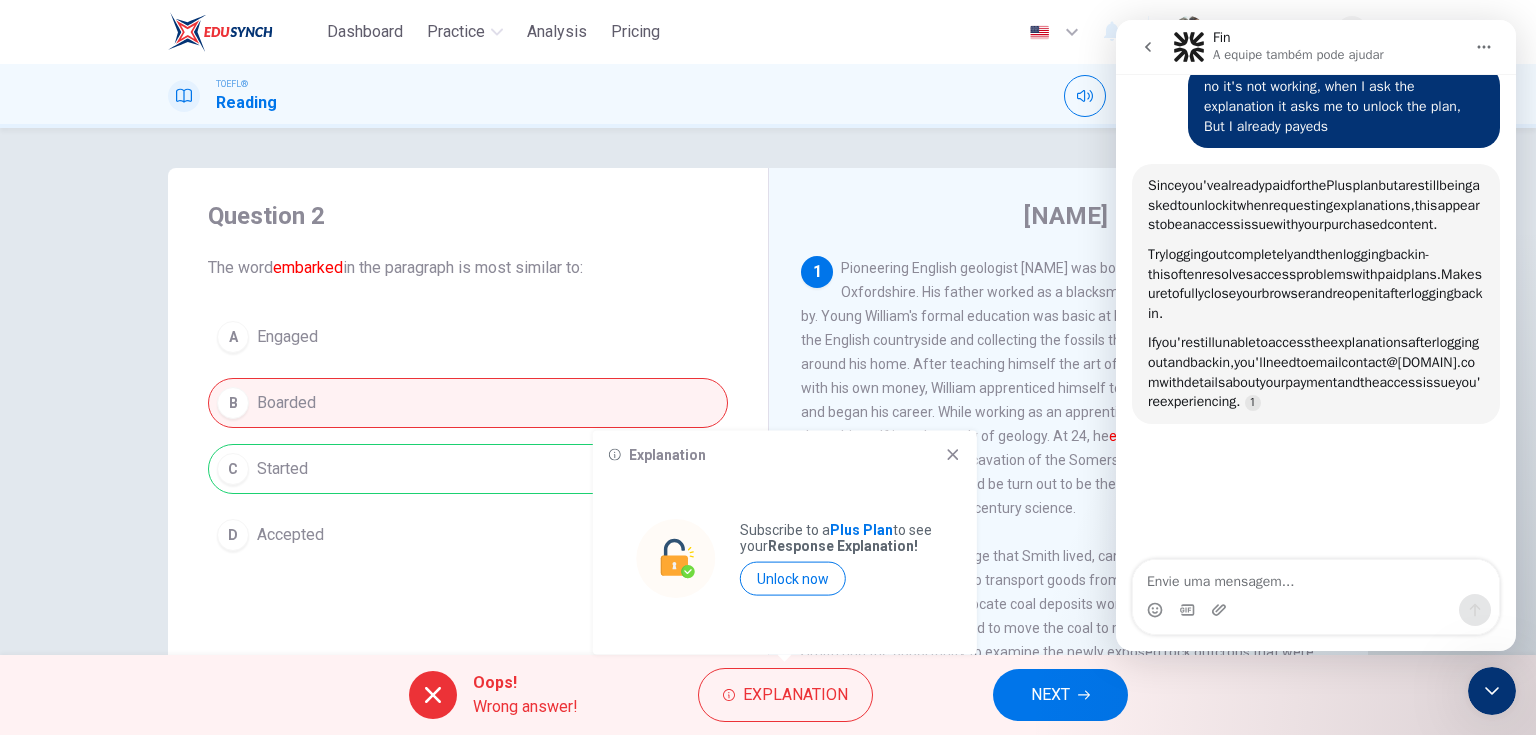 drag, startPoint x: 1400, startPoint y: 188, endPoint x: 1280, endPoint y: 206, distance: 121.34249 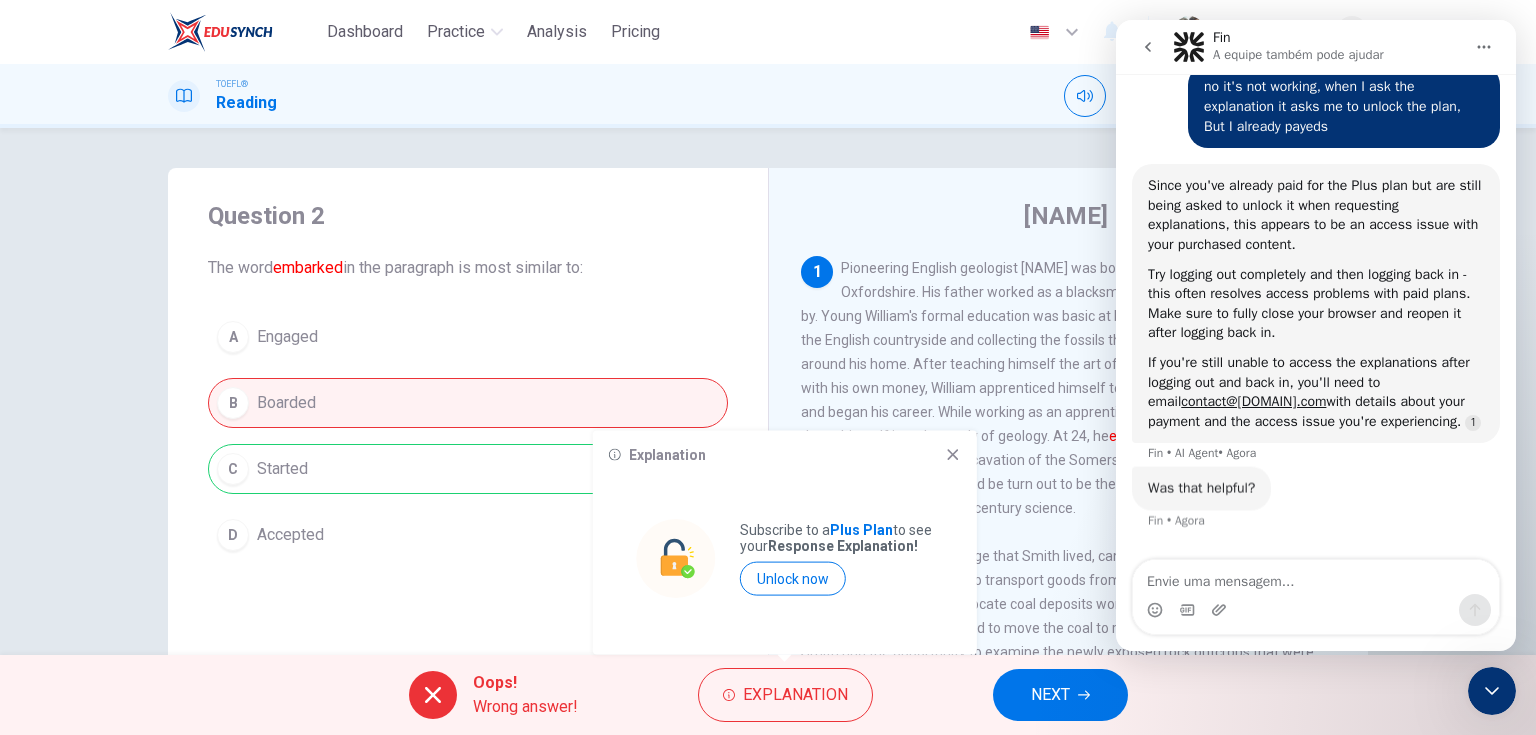click on "Since you've already paid for the Plus plan but are still being asked to unlock it when requesting explanations, this appears to be an access issue with your purchased content." at bounding box center [1316, 215] 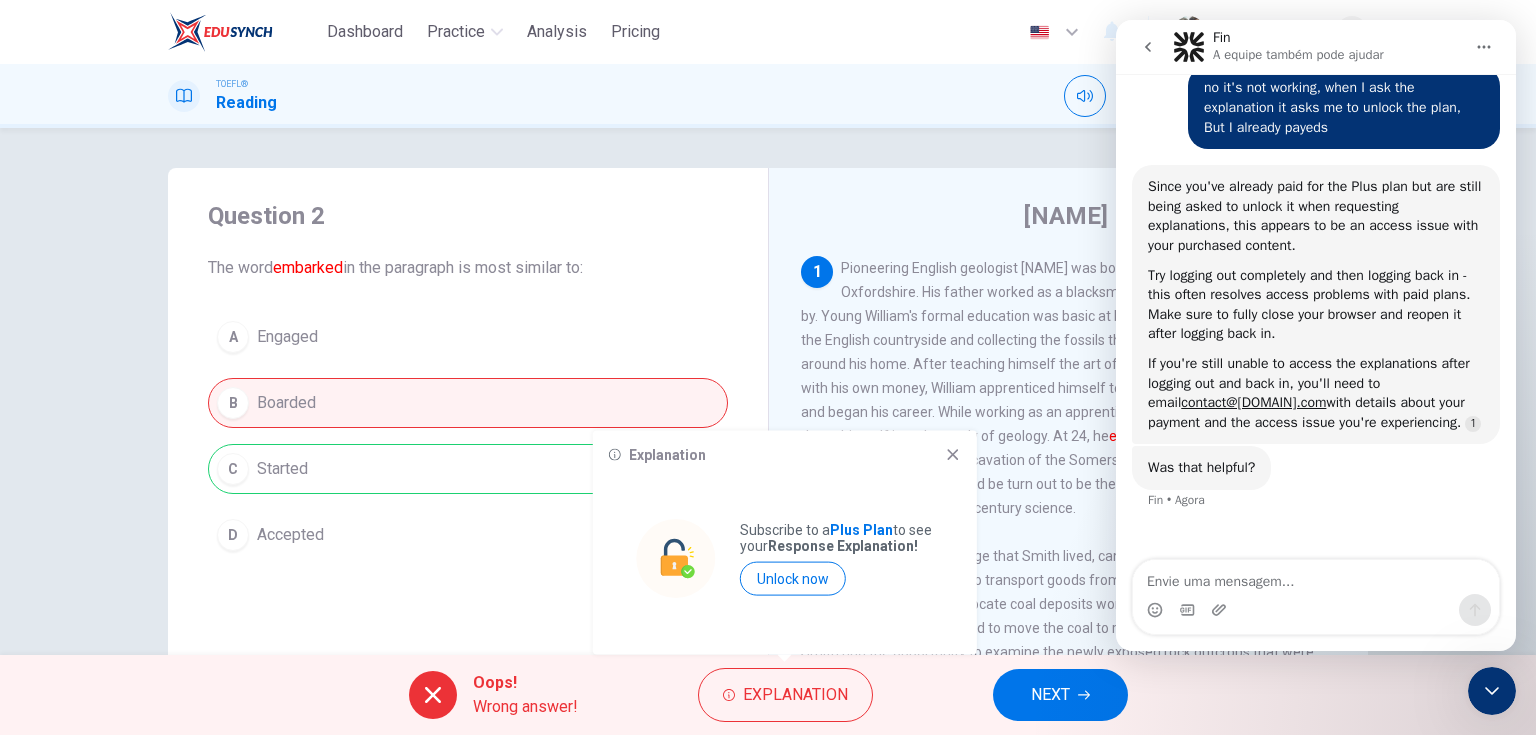 scroll, scrollTop: 3, scrollLeft: 0, axis: vertical 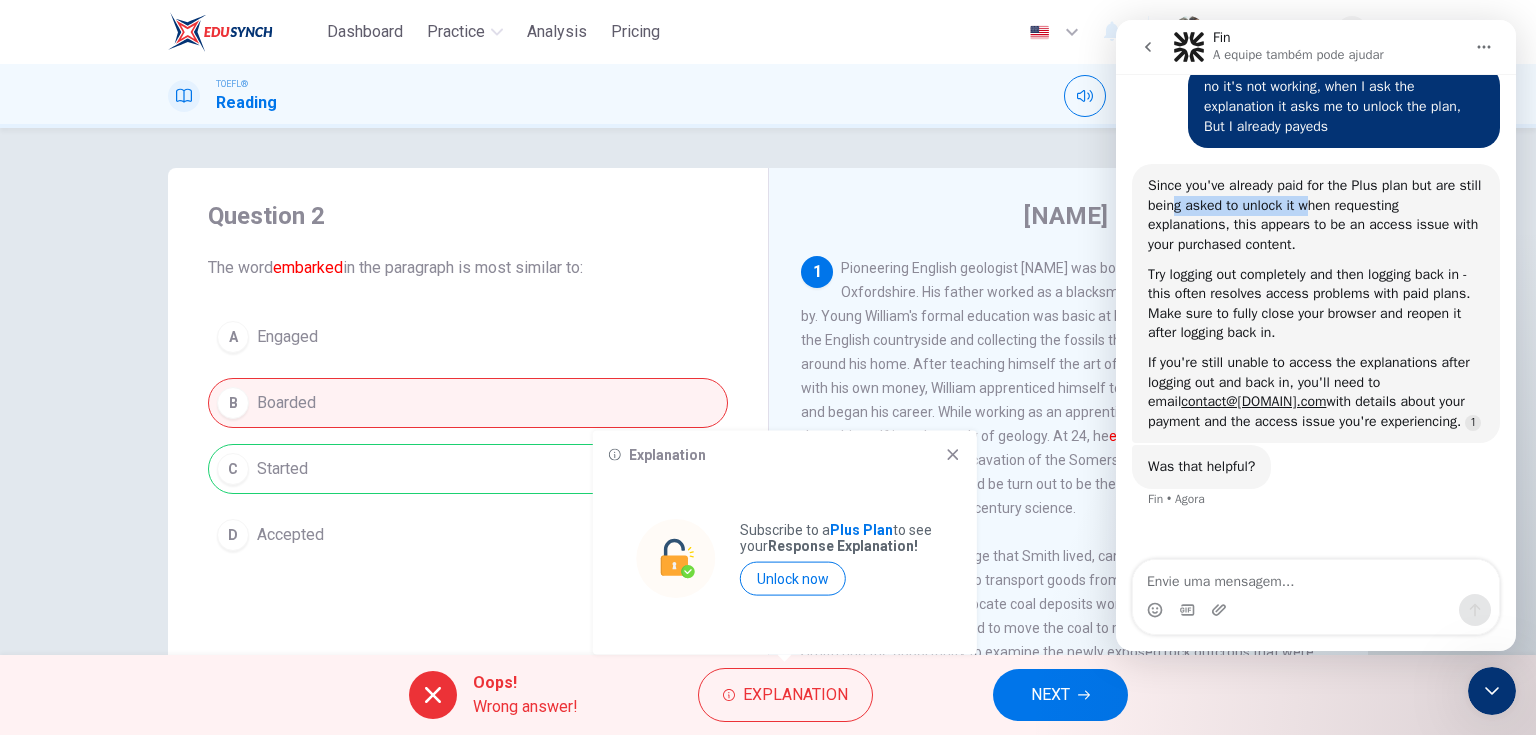 drag, startPoint x: 1196, startPoint y: 208, endPoint x: 1335, endPoint y: 209, distance: 139.0036 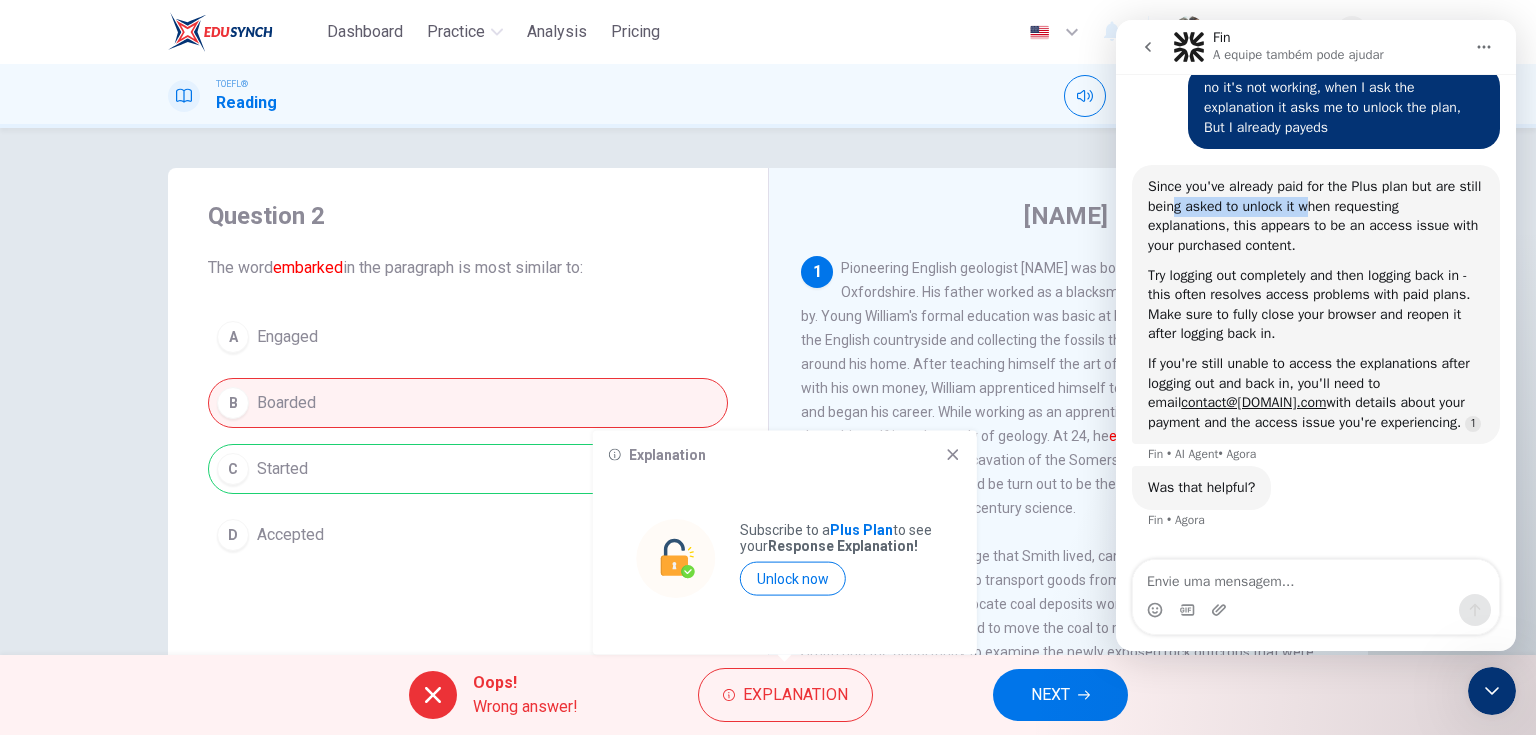 scroll, scrollTop: 3, scrollLeft: 0, axis: vertical 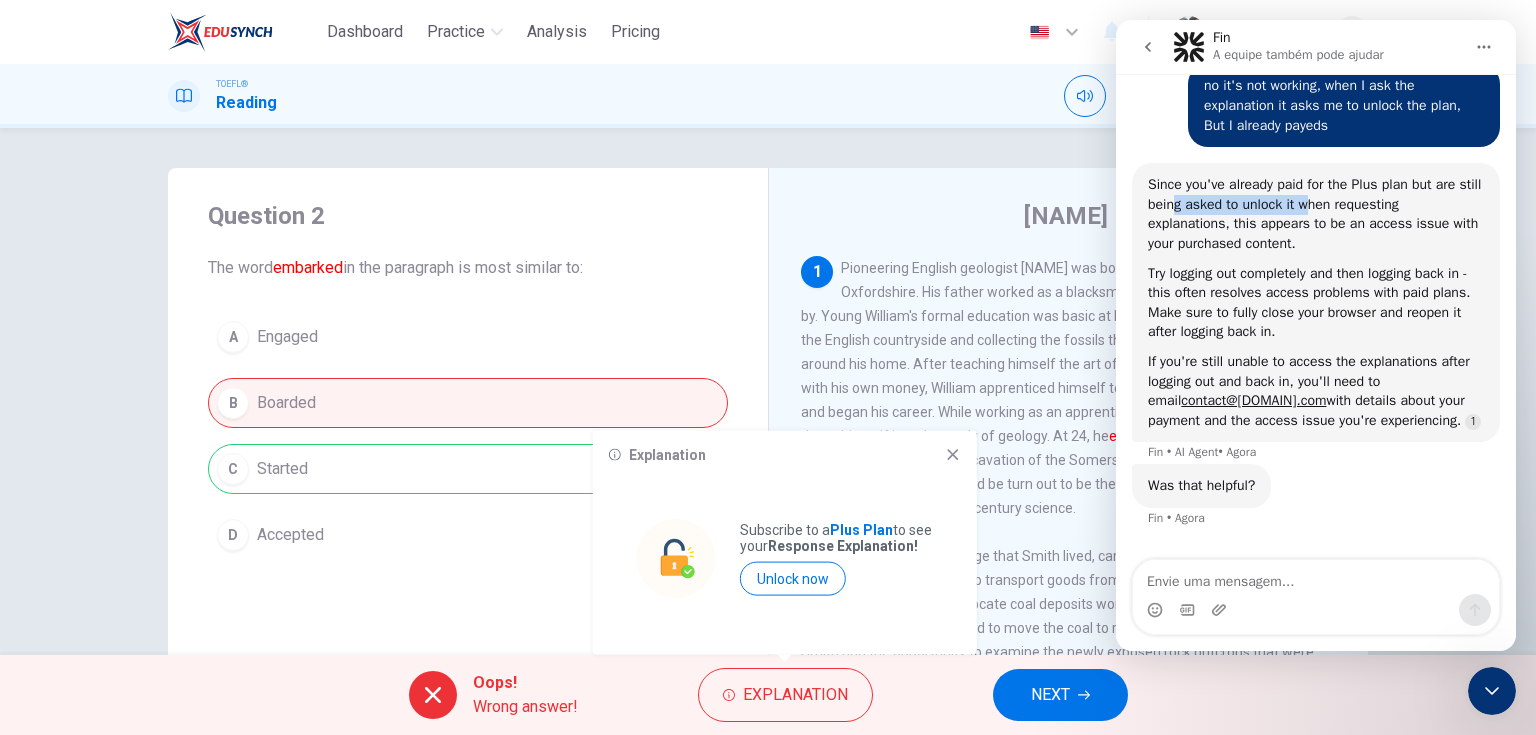 click on "Since you've already paid for the Plus plan but are still being asked to unlock it when requesting explanations, this appears to be an access issue with your purchased content." at bounding box center (1316, 214) 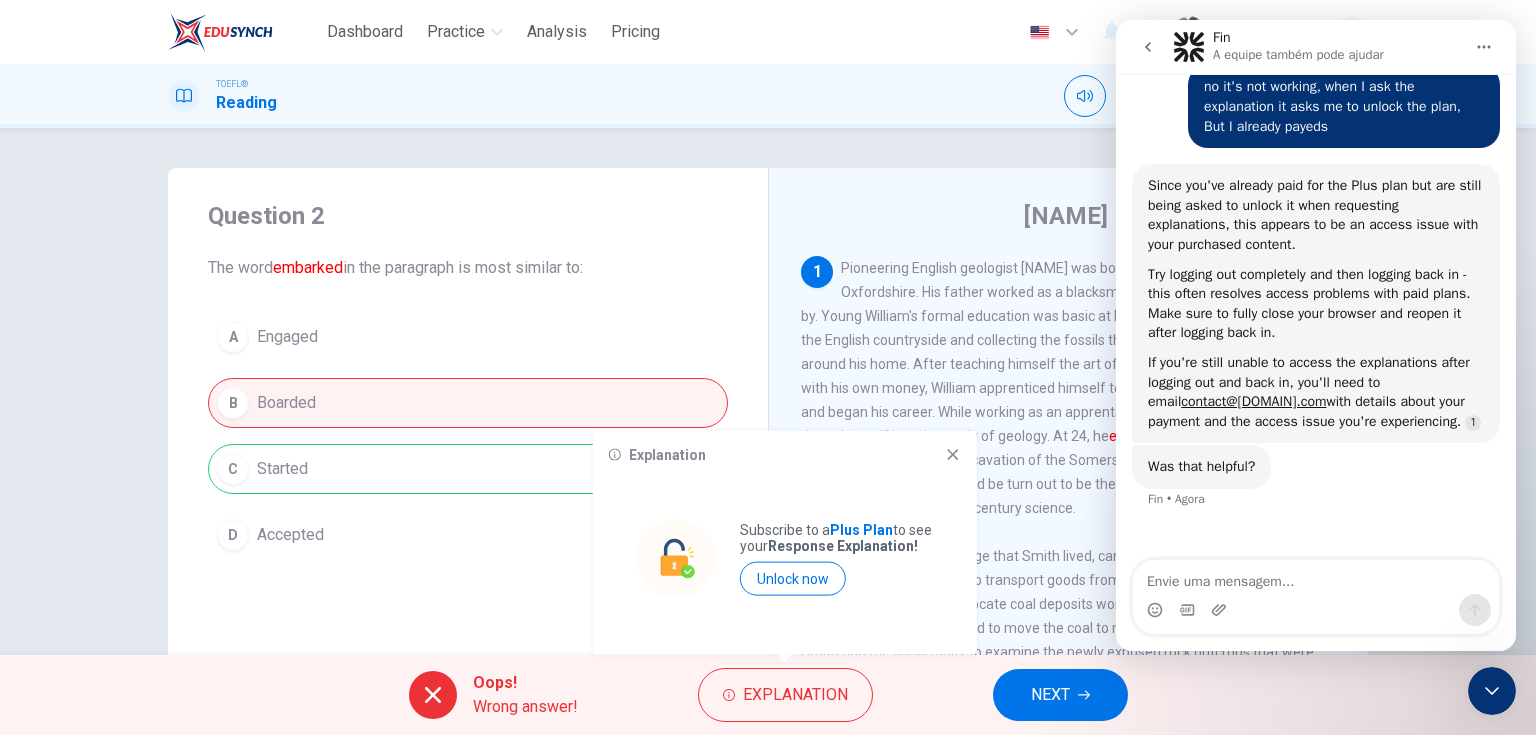 click on "Since you've already paid for the Plus plan but are still being asked to unlock it when requesting explanations, this appears to be an access issue with your purchased content." at bounding box center (1316, 215) 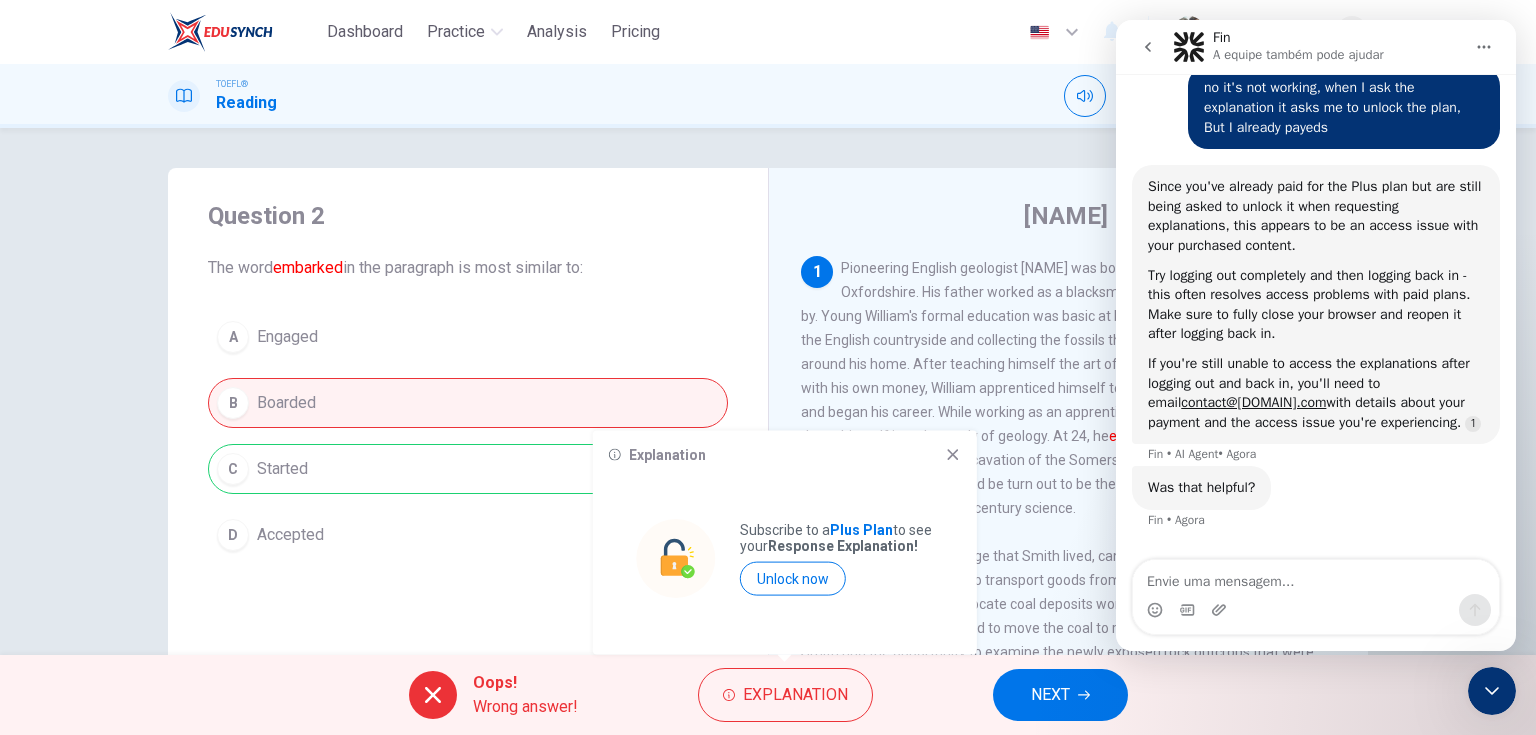 scroll, scrollTop: 3, scrollLeft: 0, axis: vertical 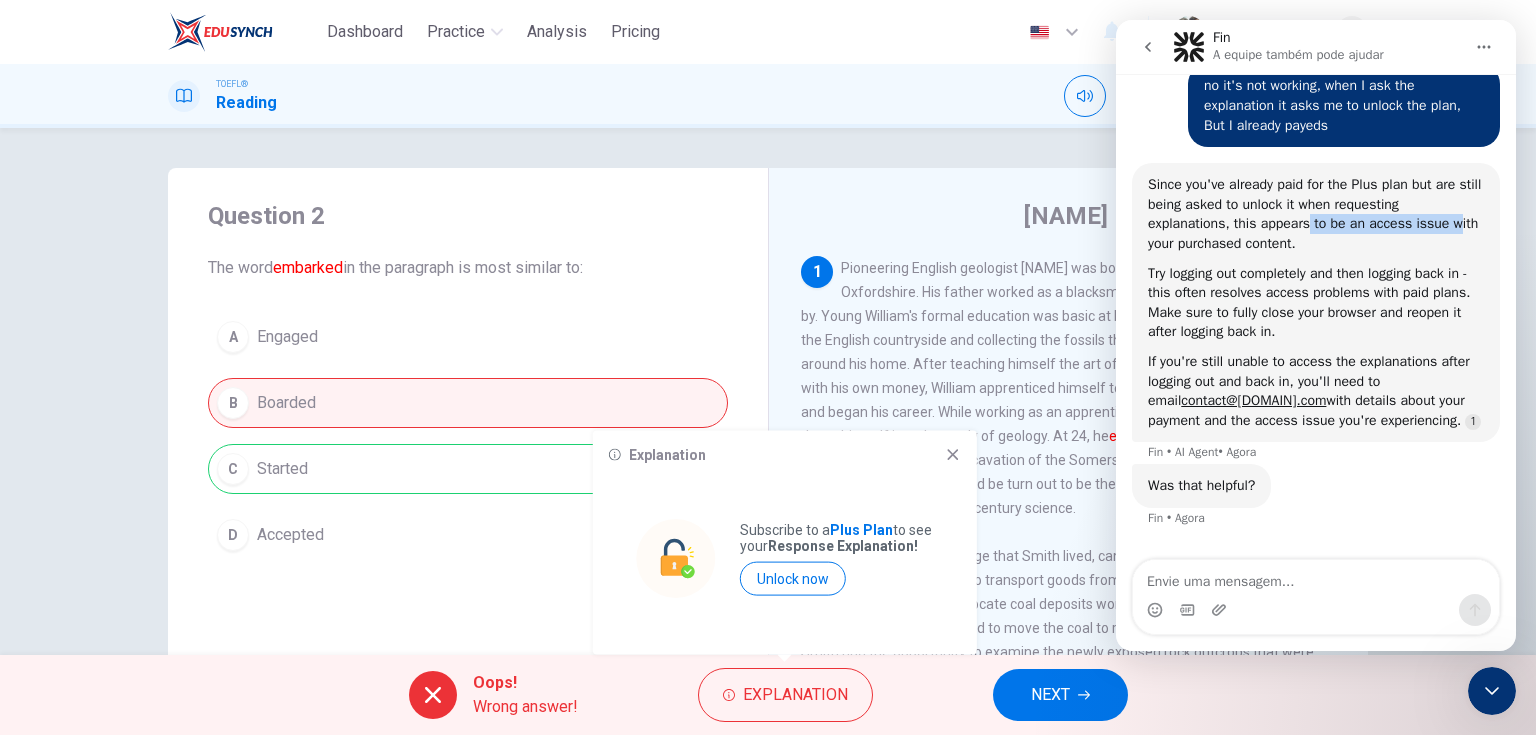 drag, startPoint x: 1306, startPoint y: 226, endPoint x: 1450, endPoint y: 221, distance: 144.08678 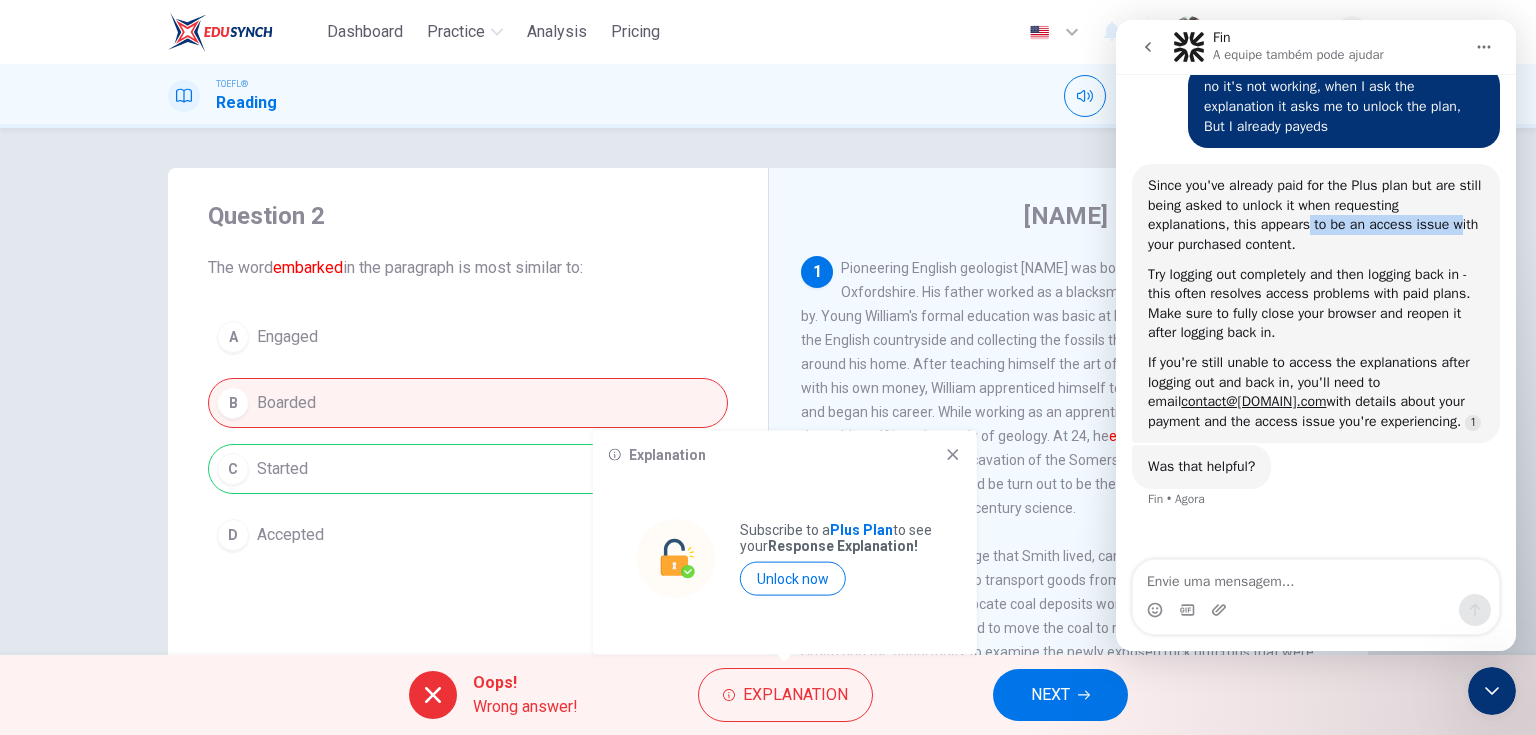 click on "Since you've already paid for the Plus plan but are still being asked to unlock it when requesting explanations, this appears to be an access issue with your purchased content." at bounding box center (1316, 215) 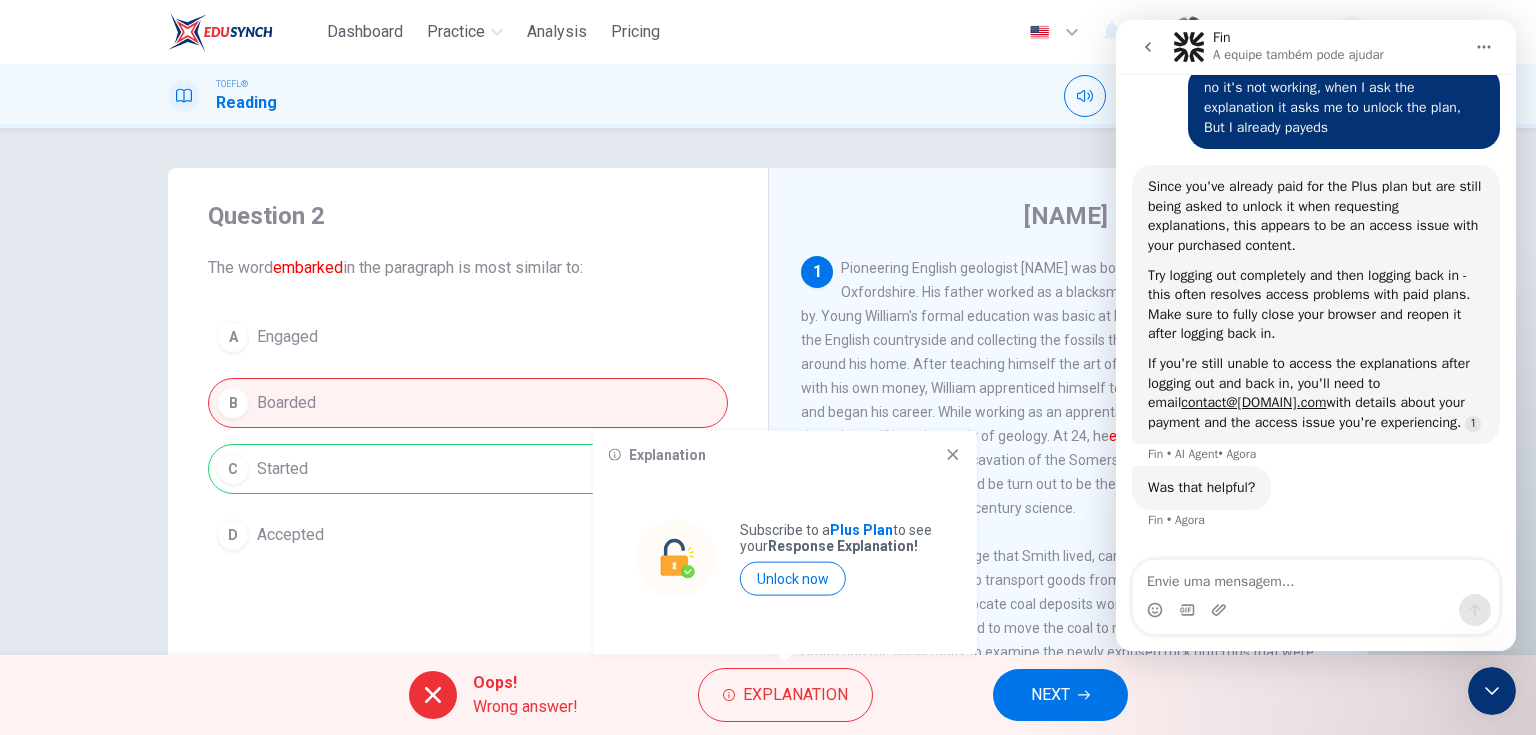 scroll, scrollTop: 3, scrollLeft: 0, axis: vertical 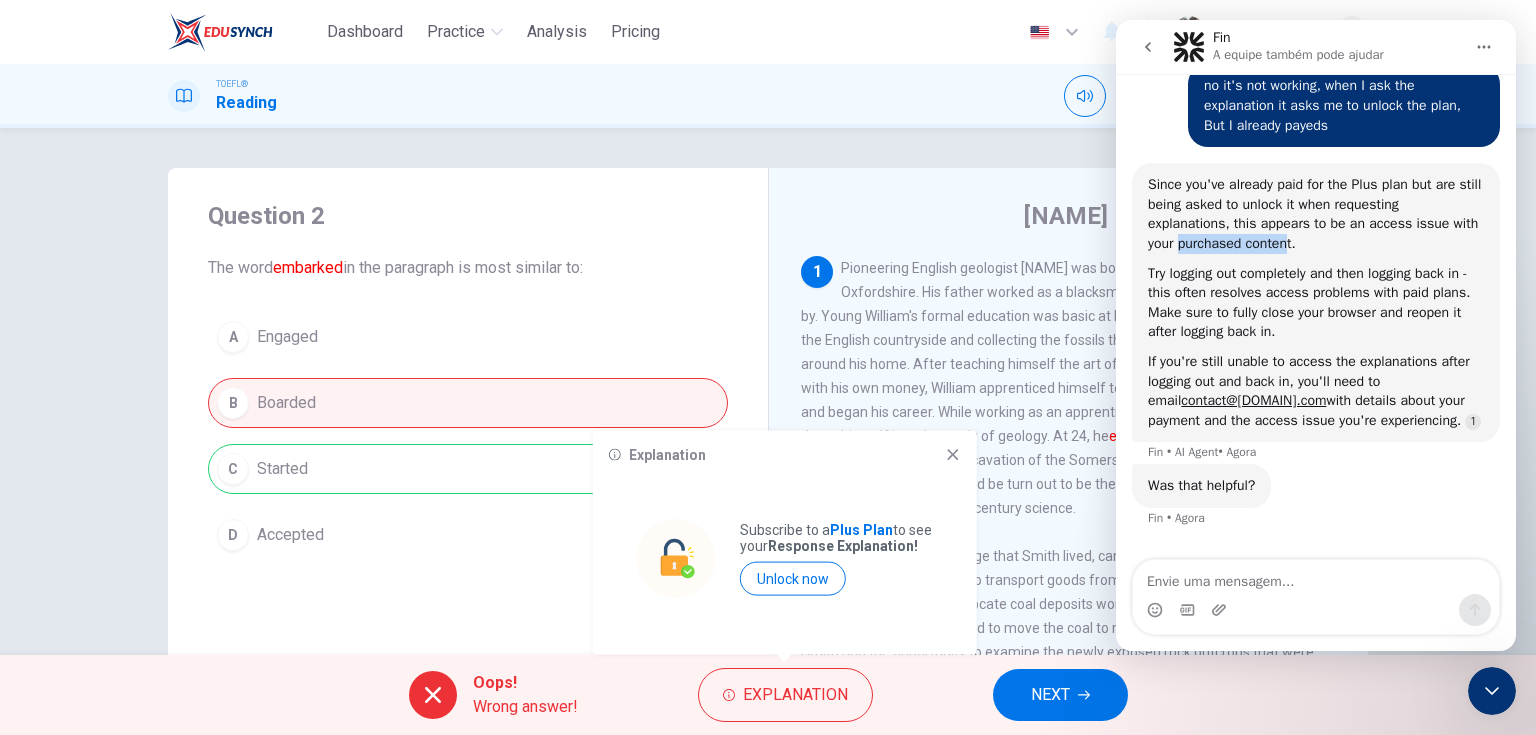 drag, startPoint x: 1290, startPoint y: 240, endPoint x: 1182, endPoint y: 242, distance: 108.01852 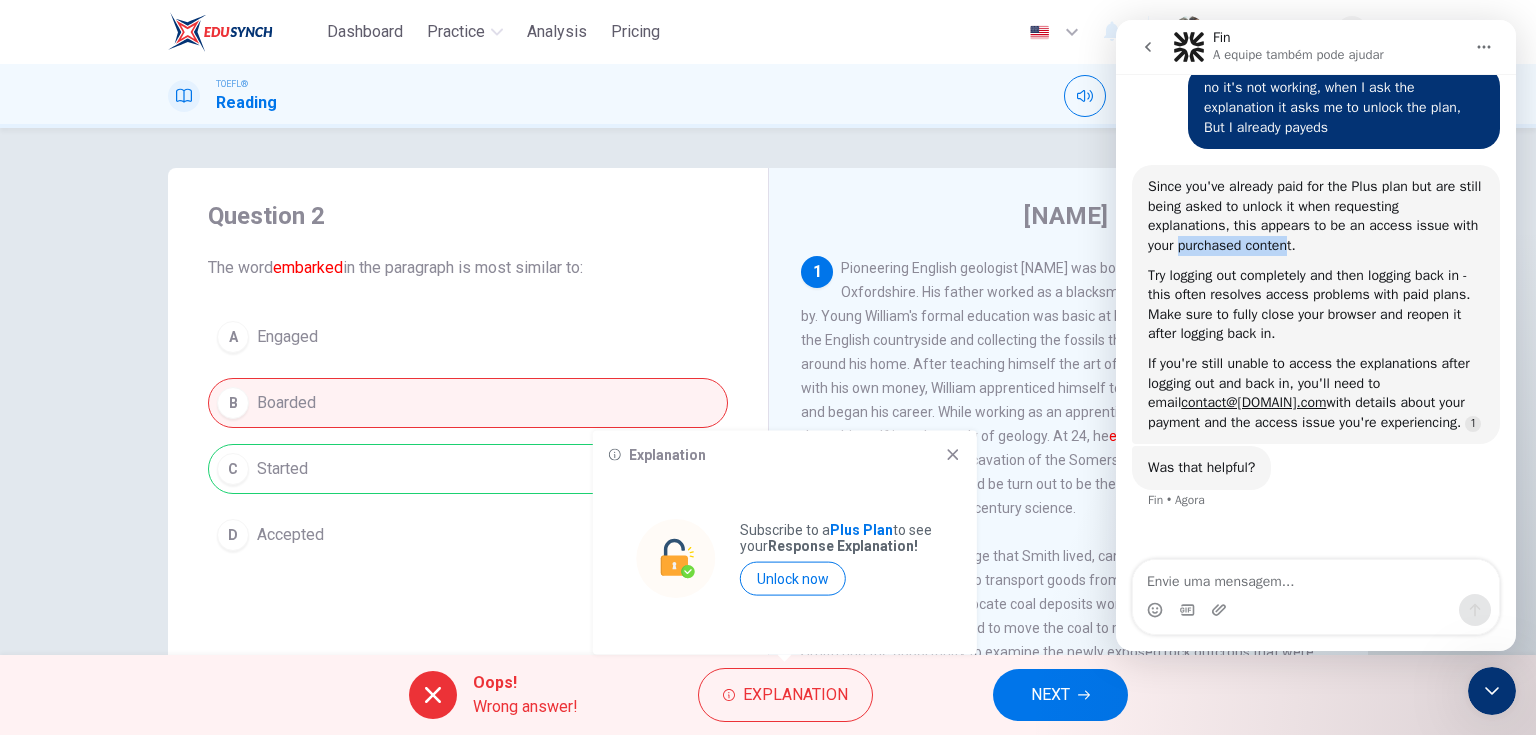 click on "Since you've already paid for the Plus plan but are still being asked to unlock it when requesting explanations, this appears to be an access issue with your purchased content." at bounding box center [1316, 216] 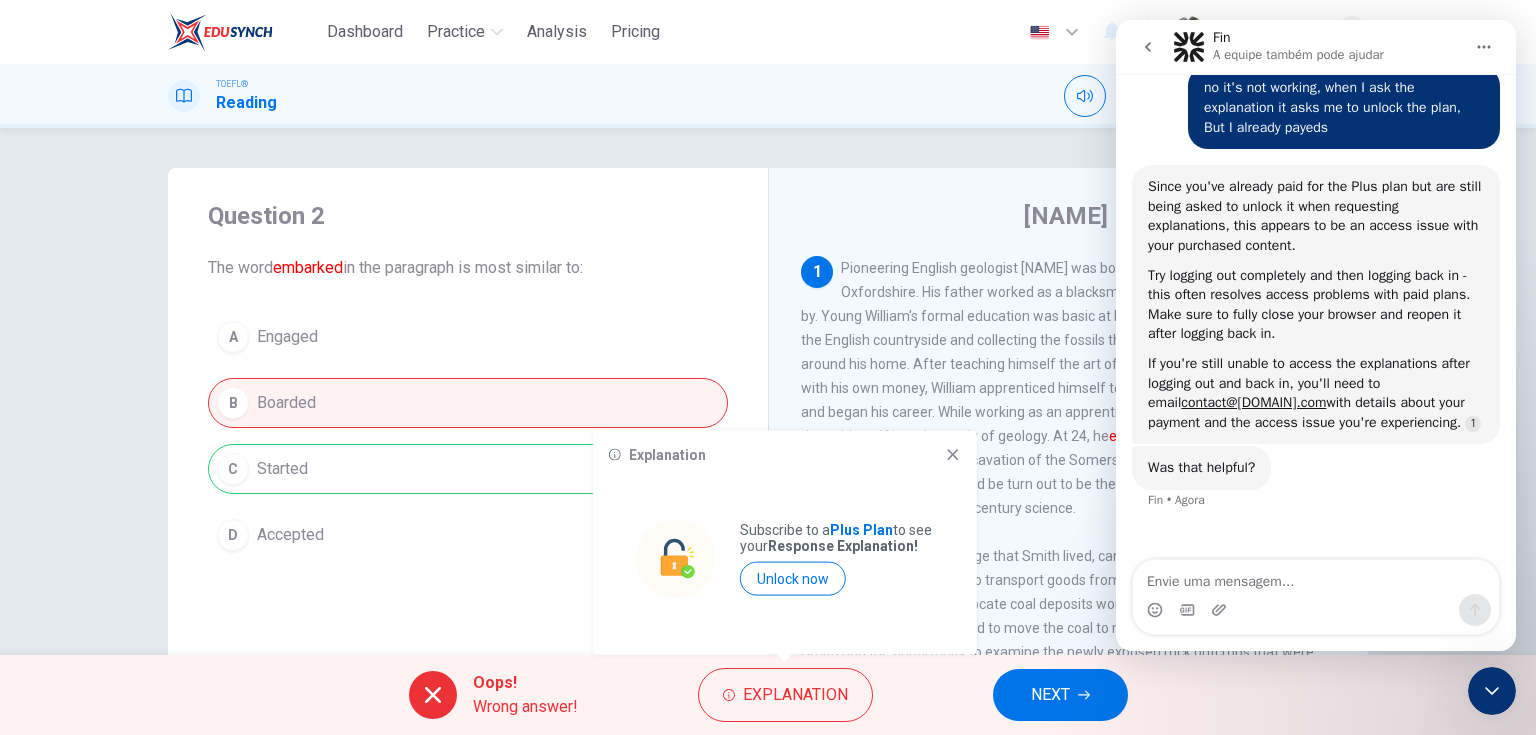 click on "Since you've already paid for the Plus plan but are still being asked to unlock it when requesting explanations, this appears to be an access issue with your purchased content." at bounding box center [1316, 216] 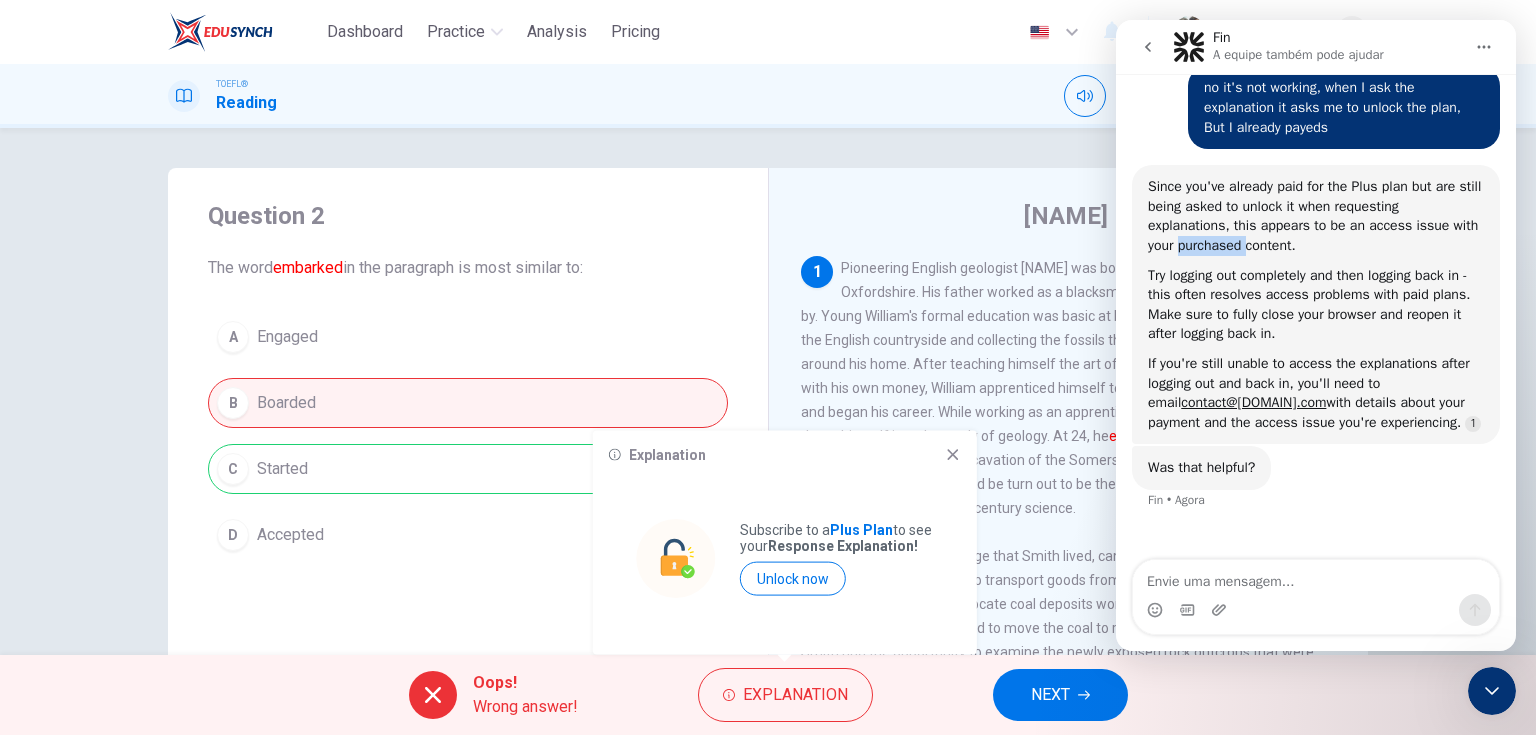 scroll, scrollTop: 3, scrollLeft: 0, axis: vertical 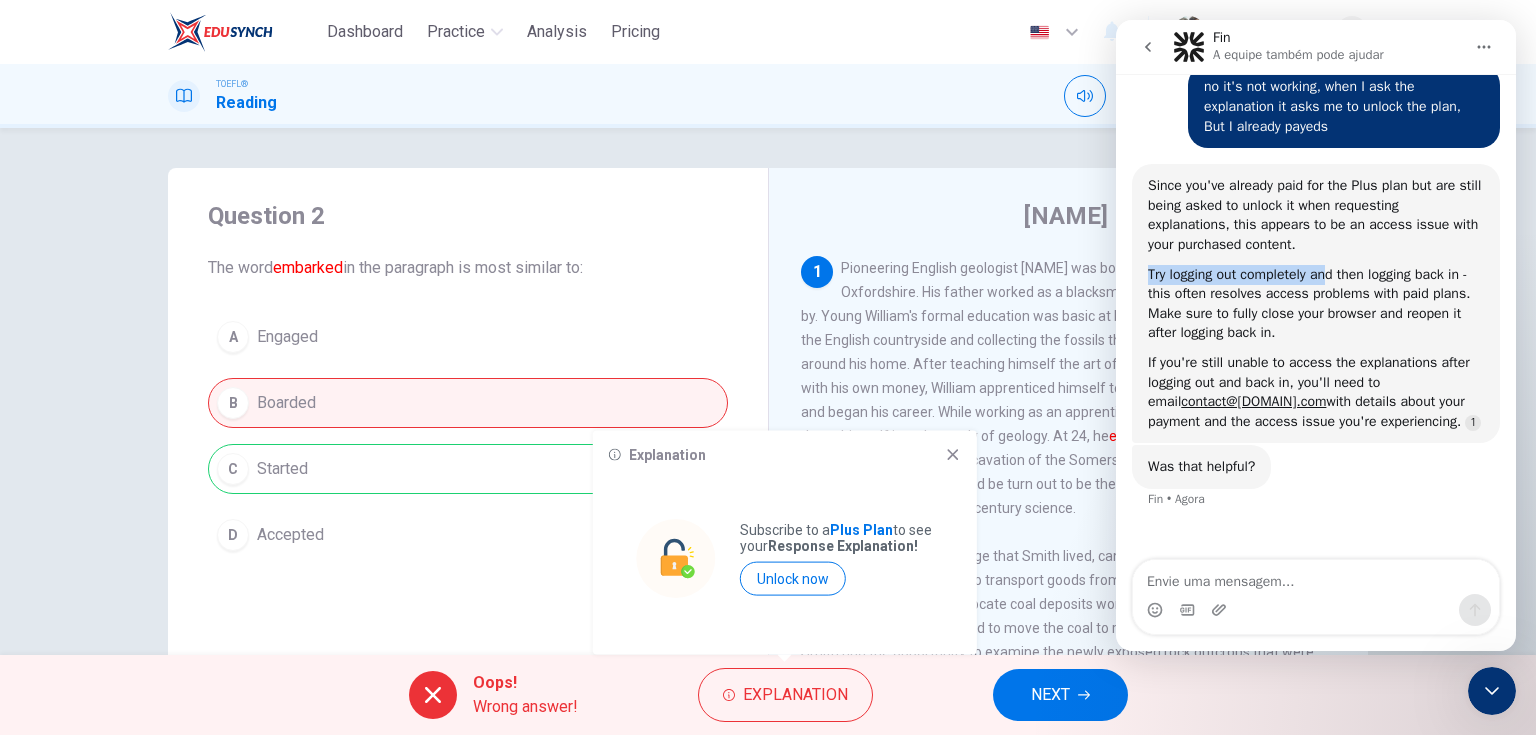 drag, startPoint x: 1146, startPoint y: 280, endPoint x: 1328, endPoint y: 277, distance: 182.02472 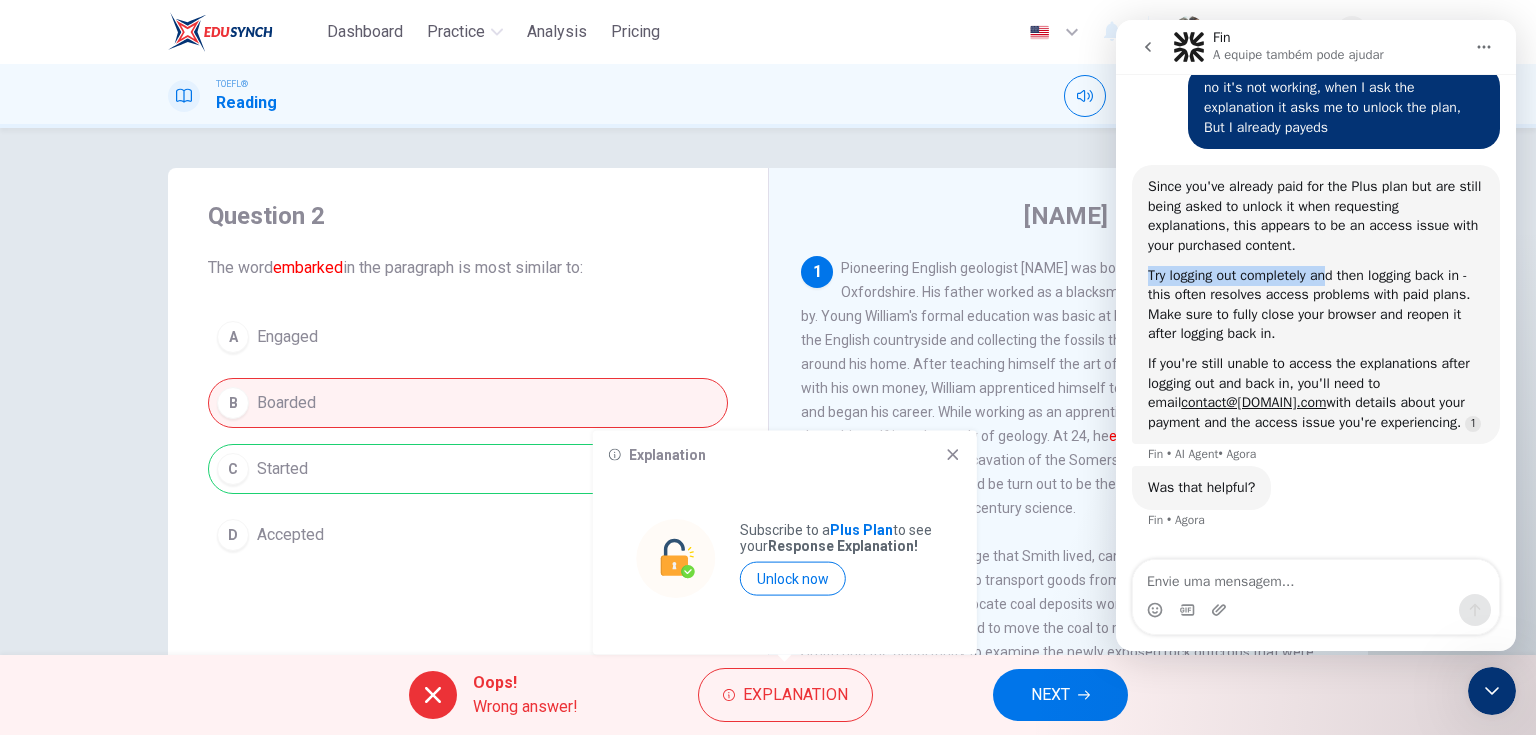 scroll, scrollTop: 3, scrollLeft: 0, axis: vertical 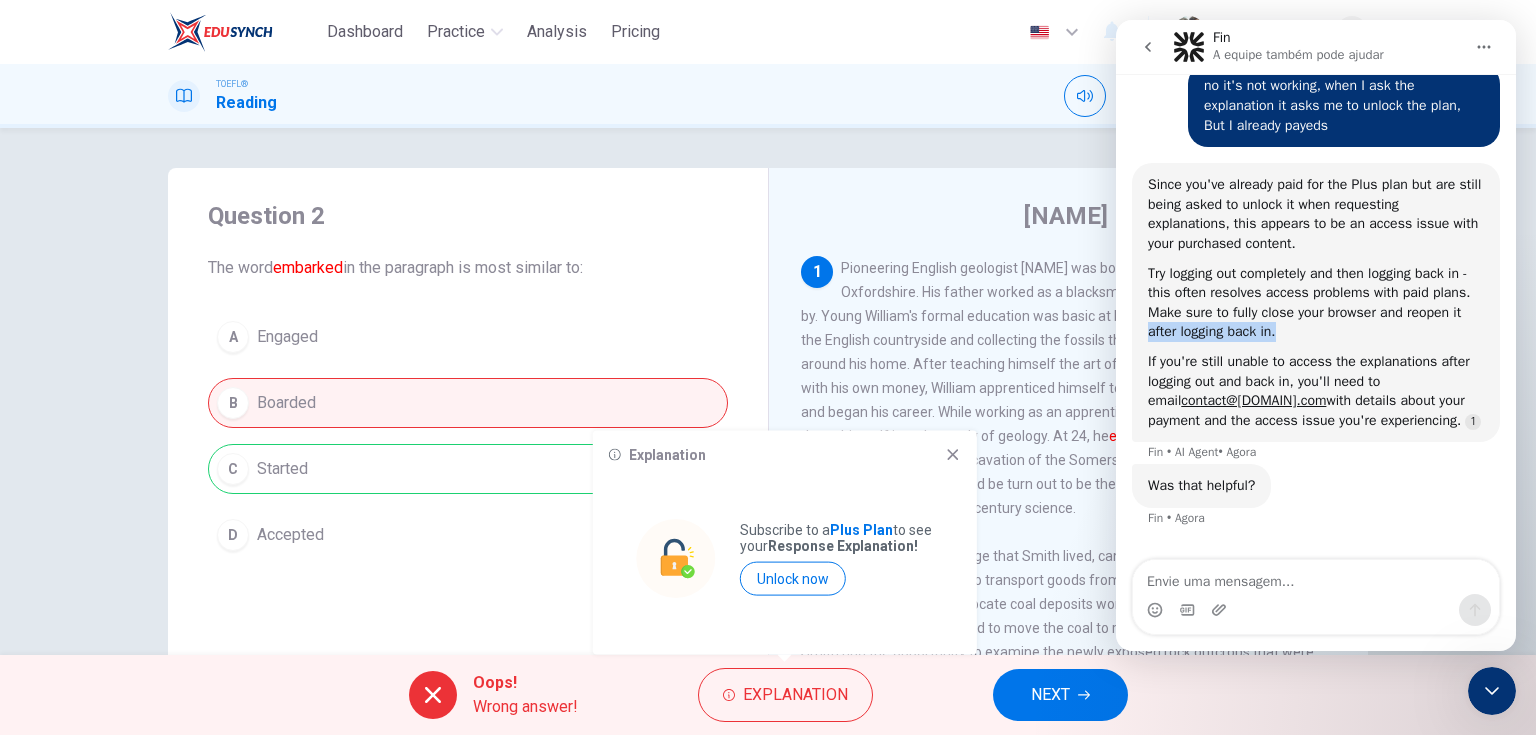 drag, startPoint x: 1280, startPoint y: 330, endPoint x: 1124, endPoint y: 332, distance: 156.01282 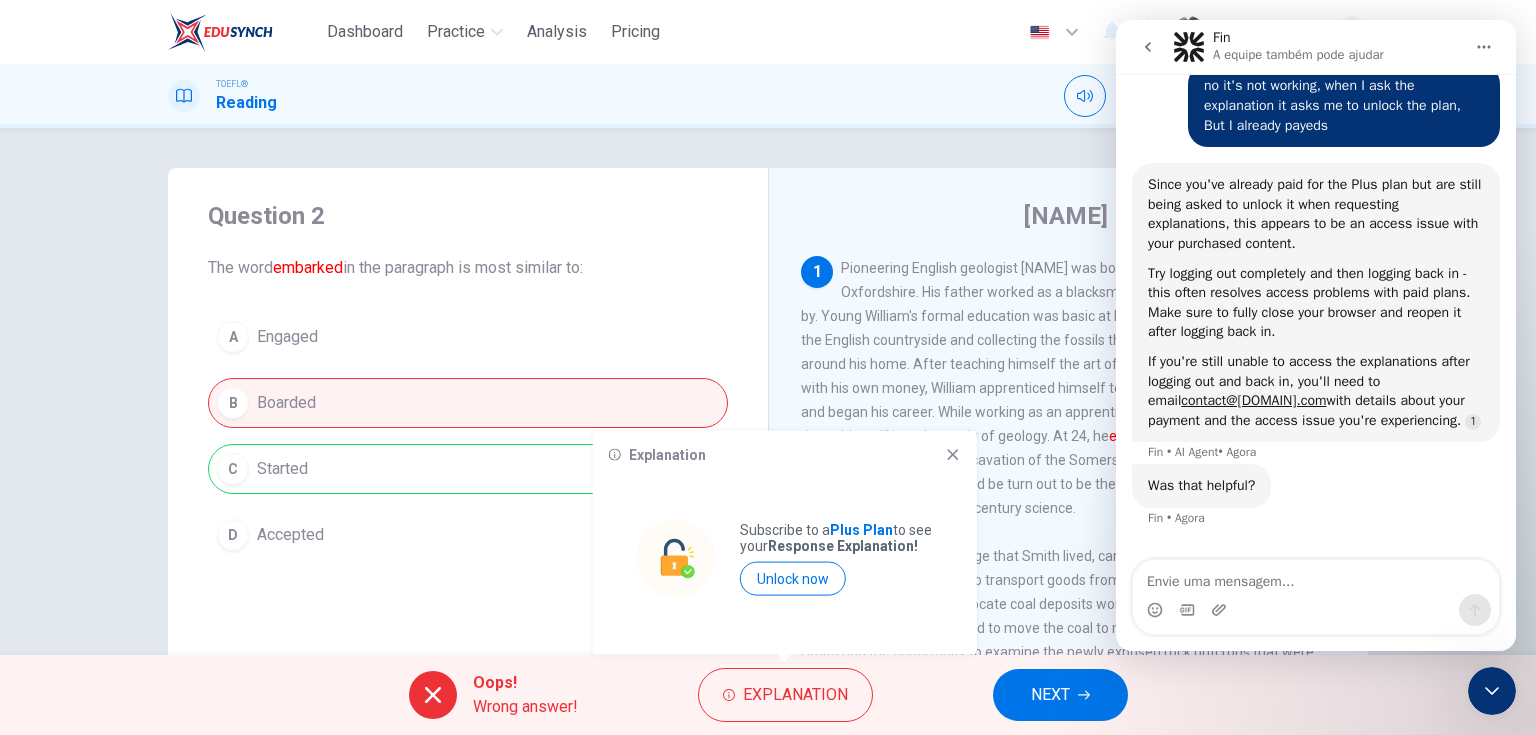 click on "If you're still unable to access the explanations after logging out and back in, you'll need to email  contact@example.com  with details about your payment and the access issue you're experiencing." at bounding box center (1316, 391) 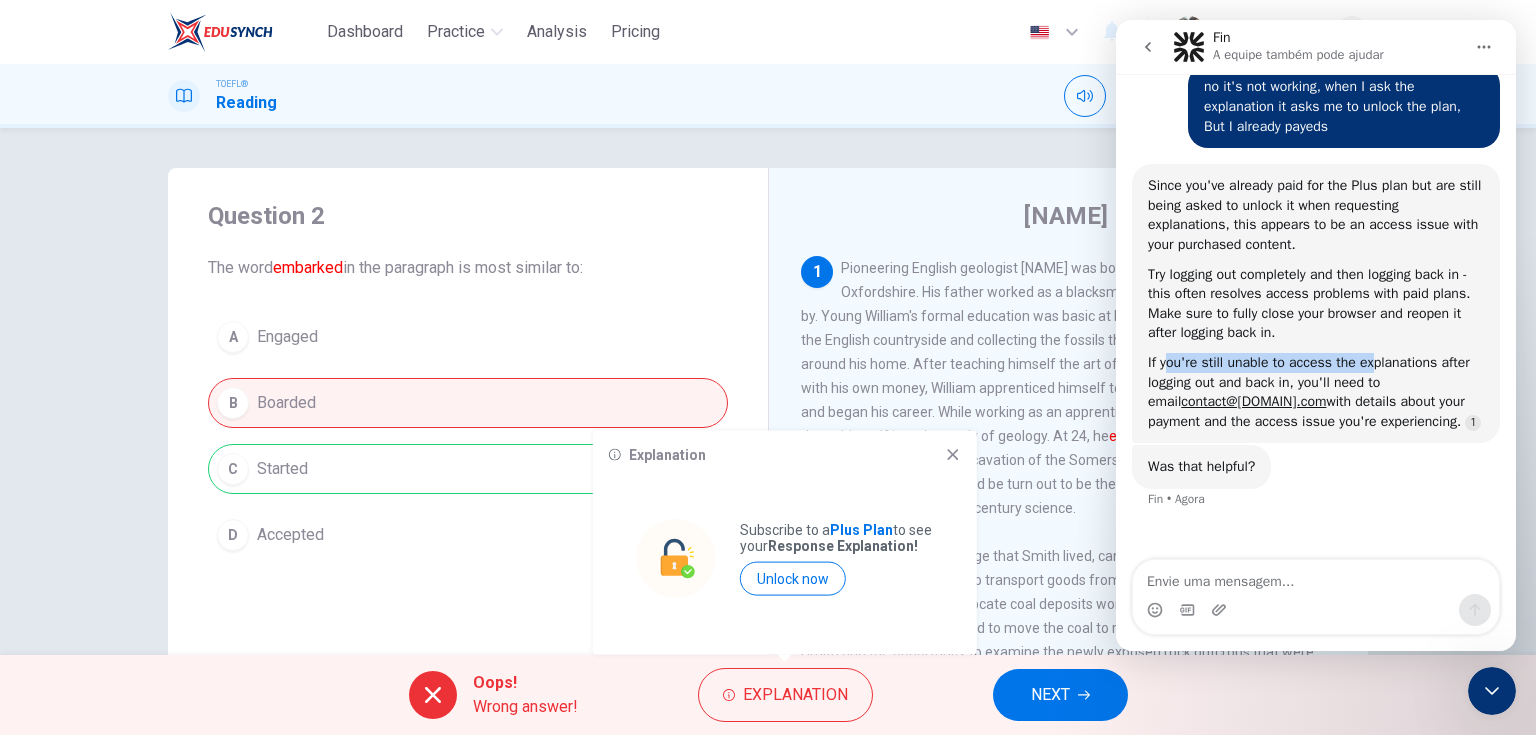 drag, startPoint x: 1167, startPoint y: 357, endPoint x: 1371, endPoint y: 359, distance: 204.0098 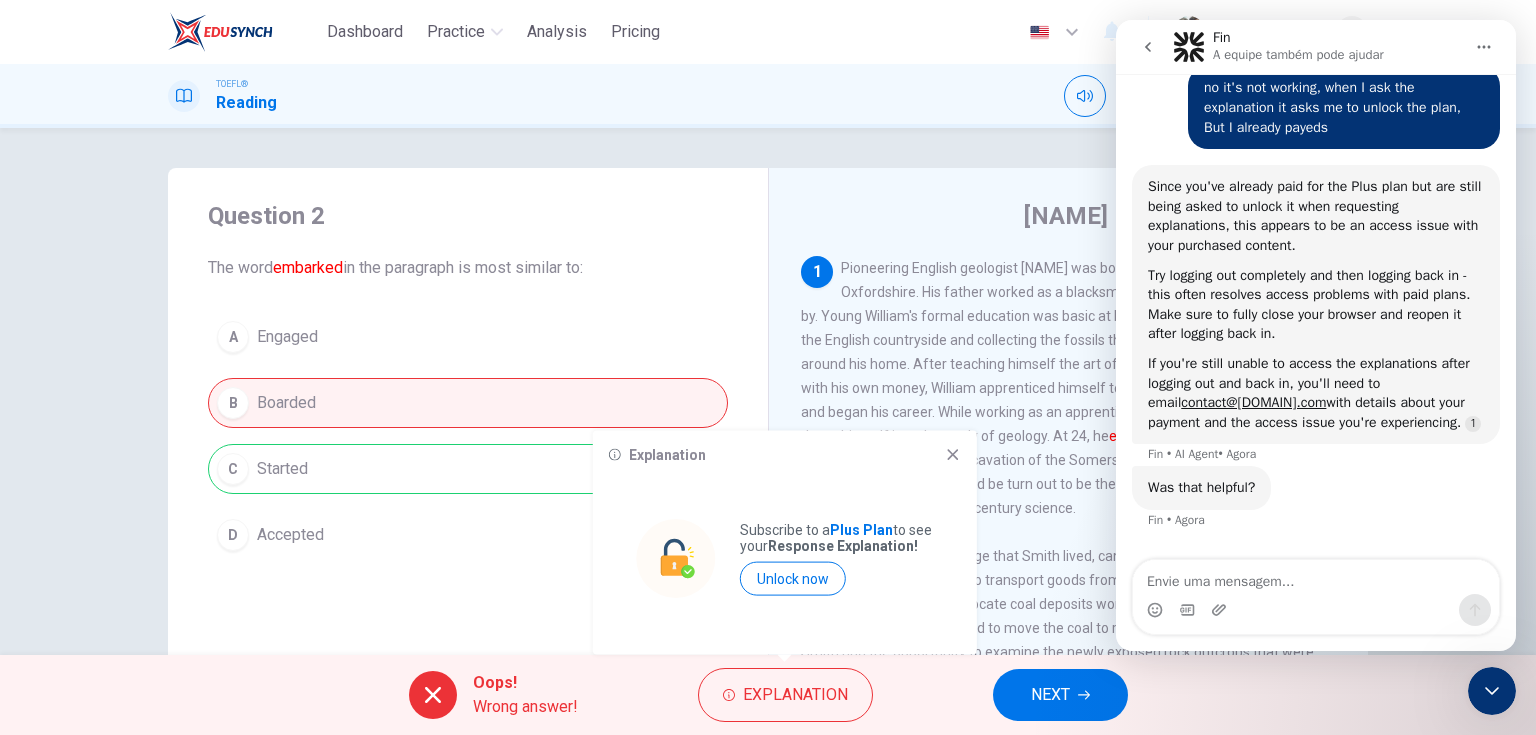 click on "If you're still unable to access the explanations after logging out and back in, you'll need to email  contact@example.com  with details about your payment and the access issue you're experiencing." at bounding box center [1316, 393] 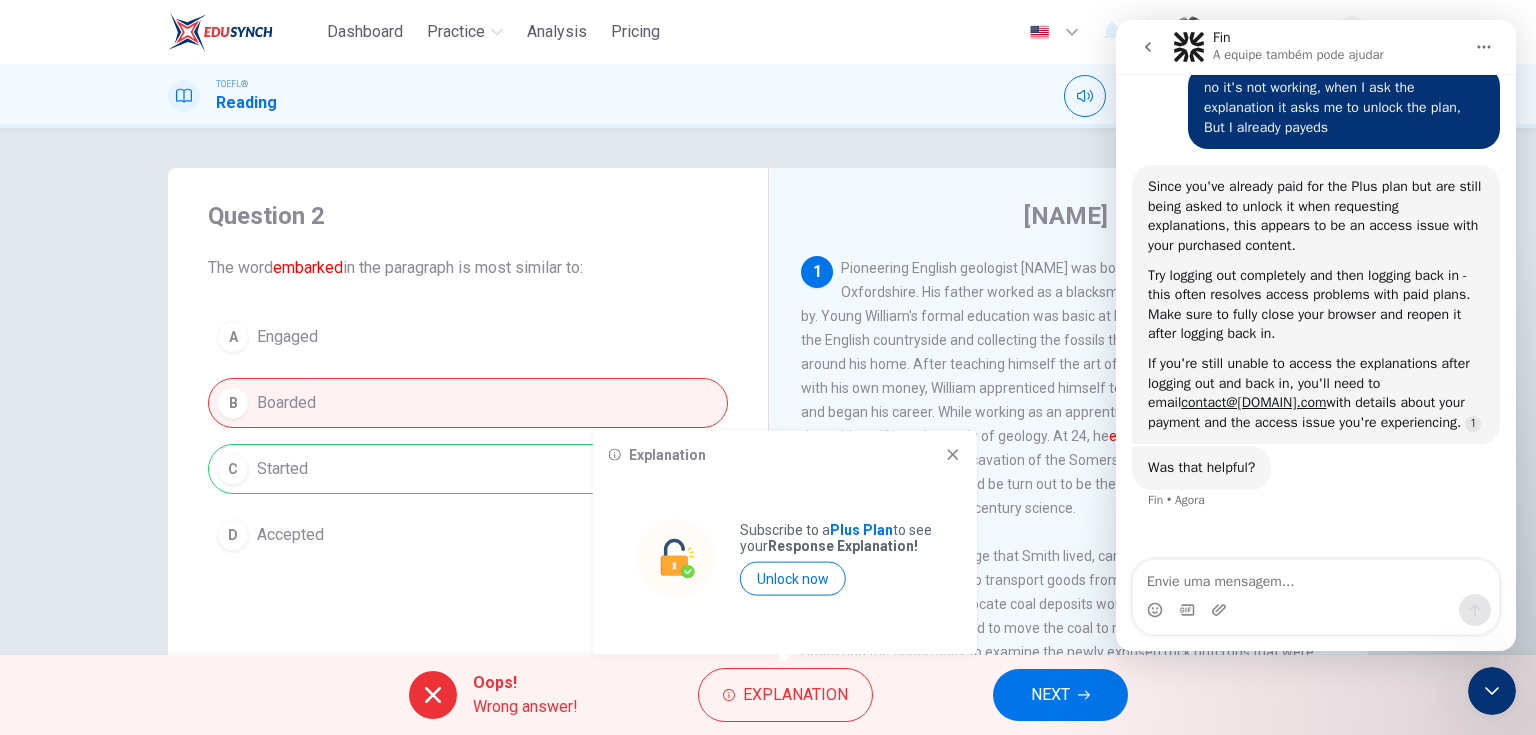scroll, scrollTop: 3, scrollLeft: 0, axis: vertical 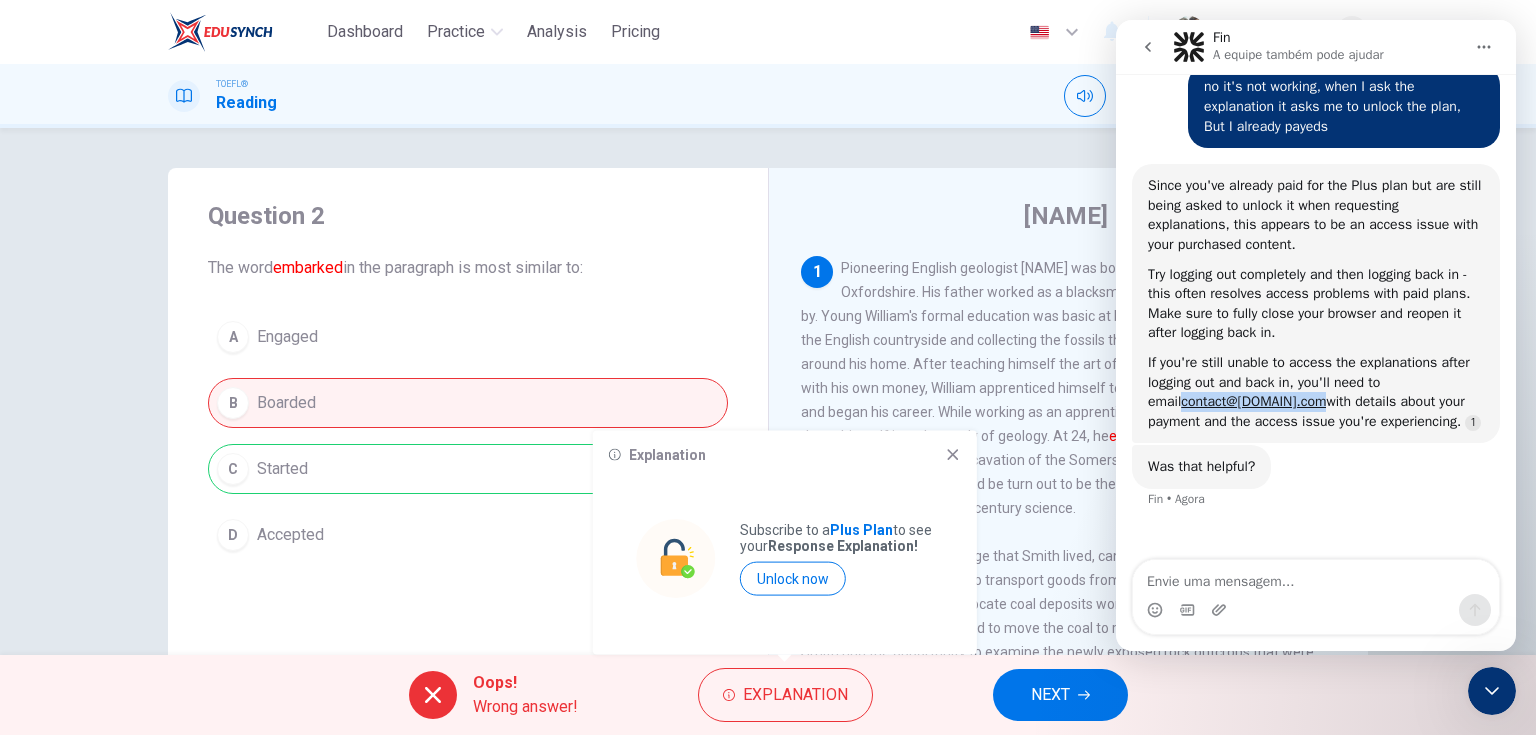 drag, startPoint x: 1296, startPoint y: 400, endPoint x: 1145, endPoint y: 403, distance: 151.0298 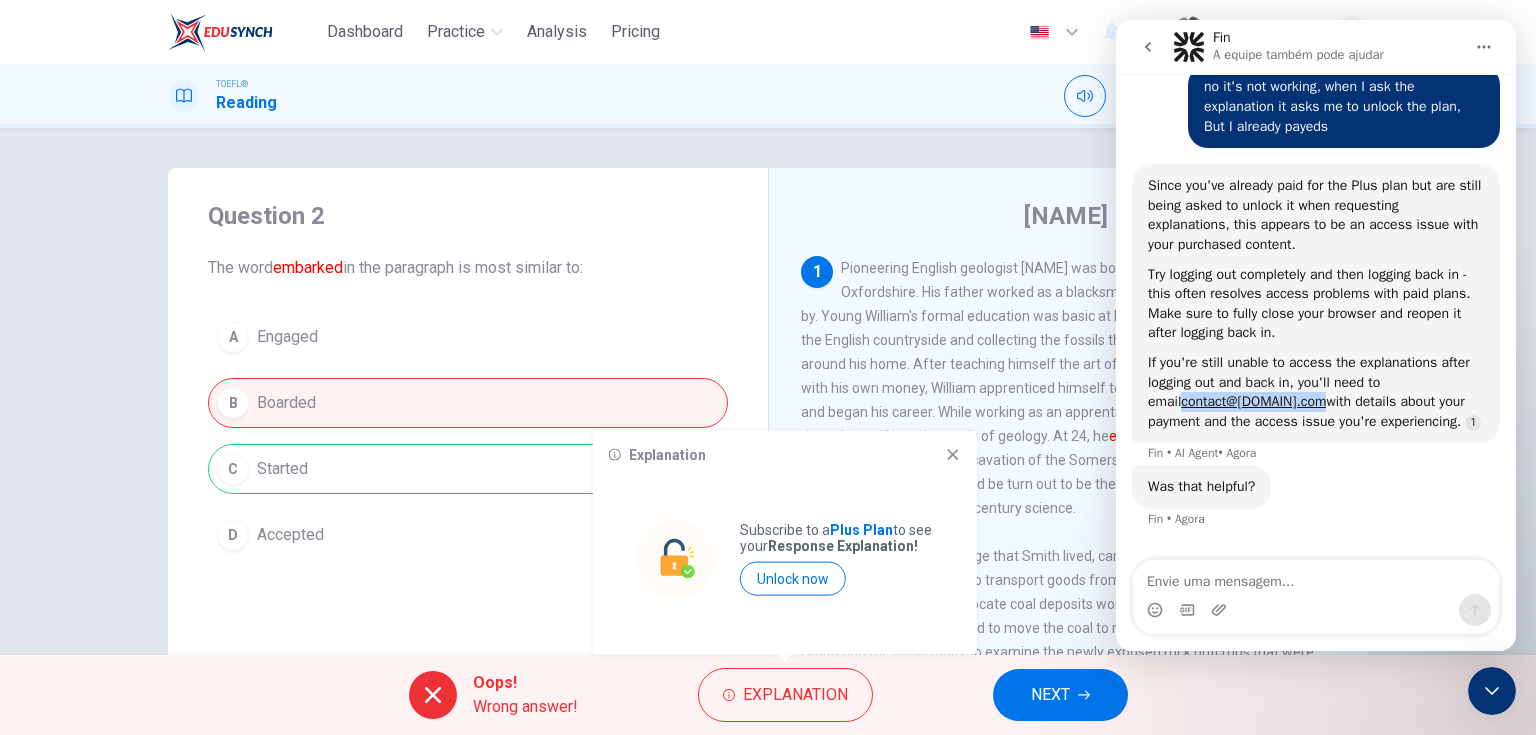 copy on "contact@[DOMAIN].com" 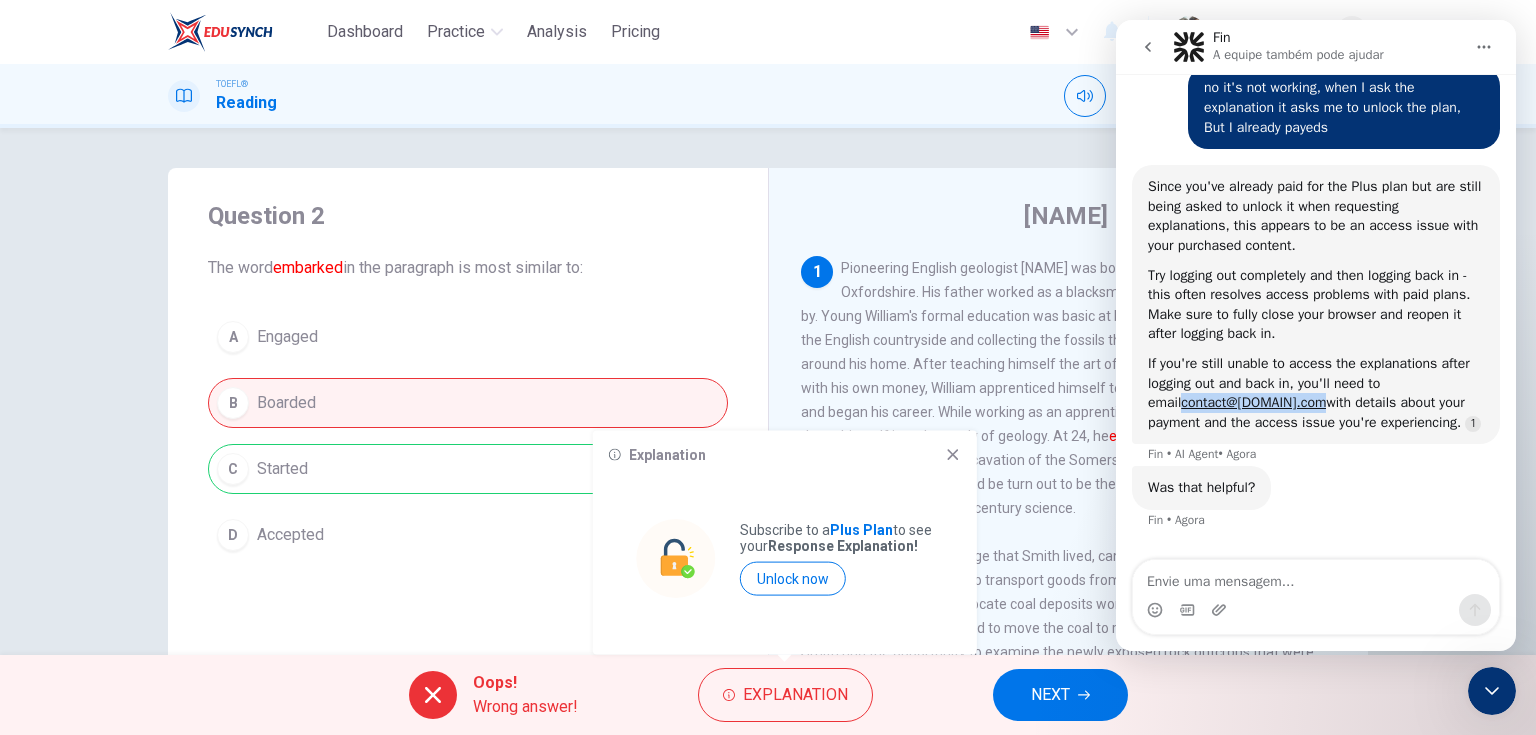 scroll, scrollTop: 3, scrollLeft: 0, axis: vertical 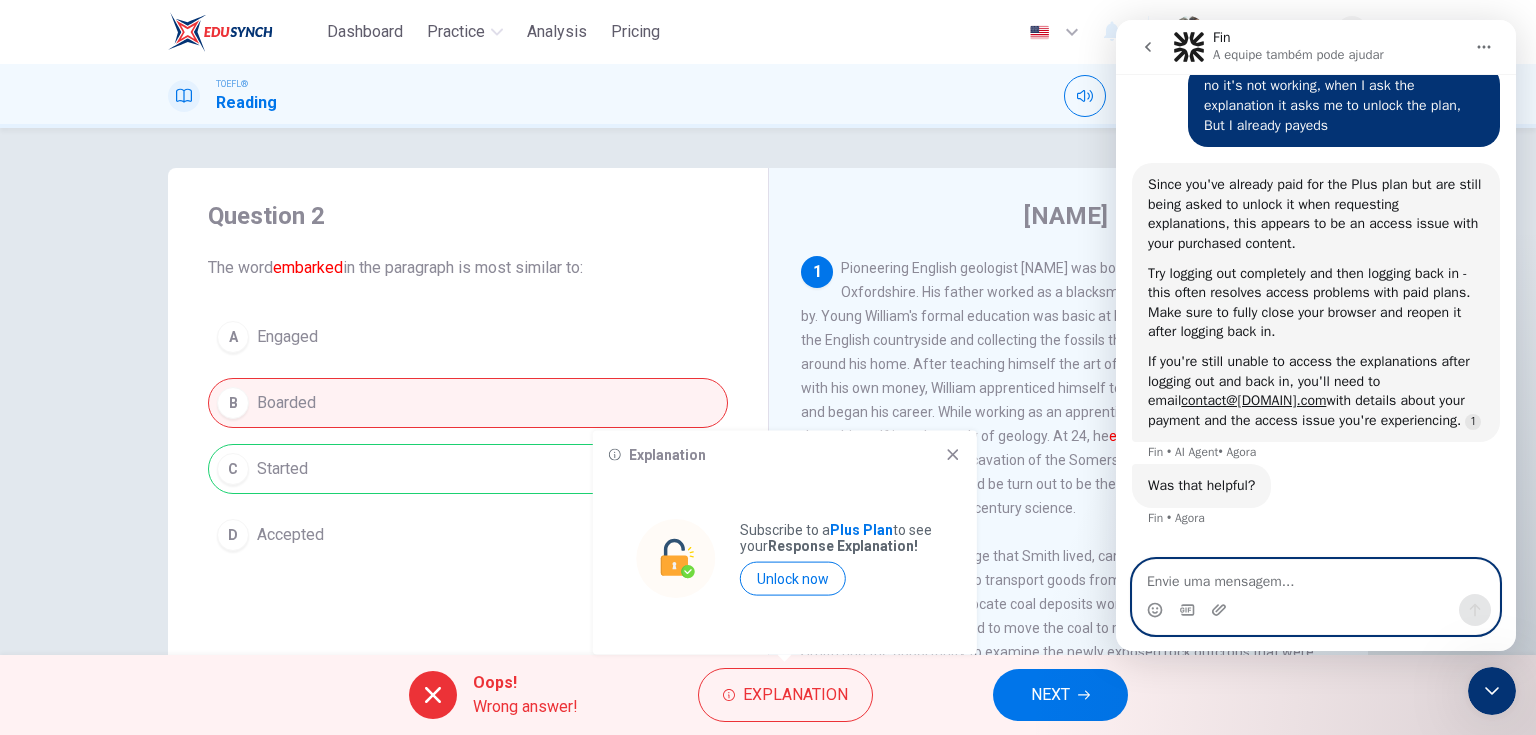 click at bounding box center (1316, 577) 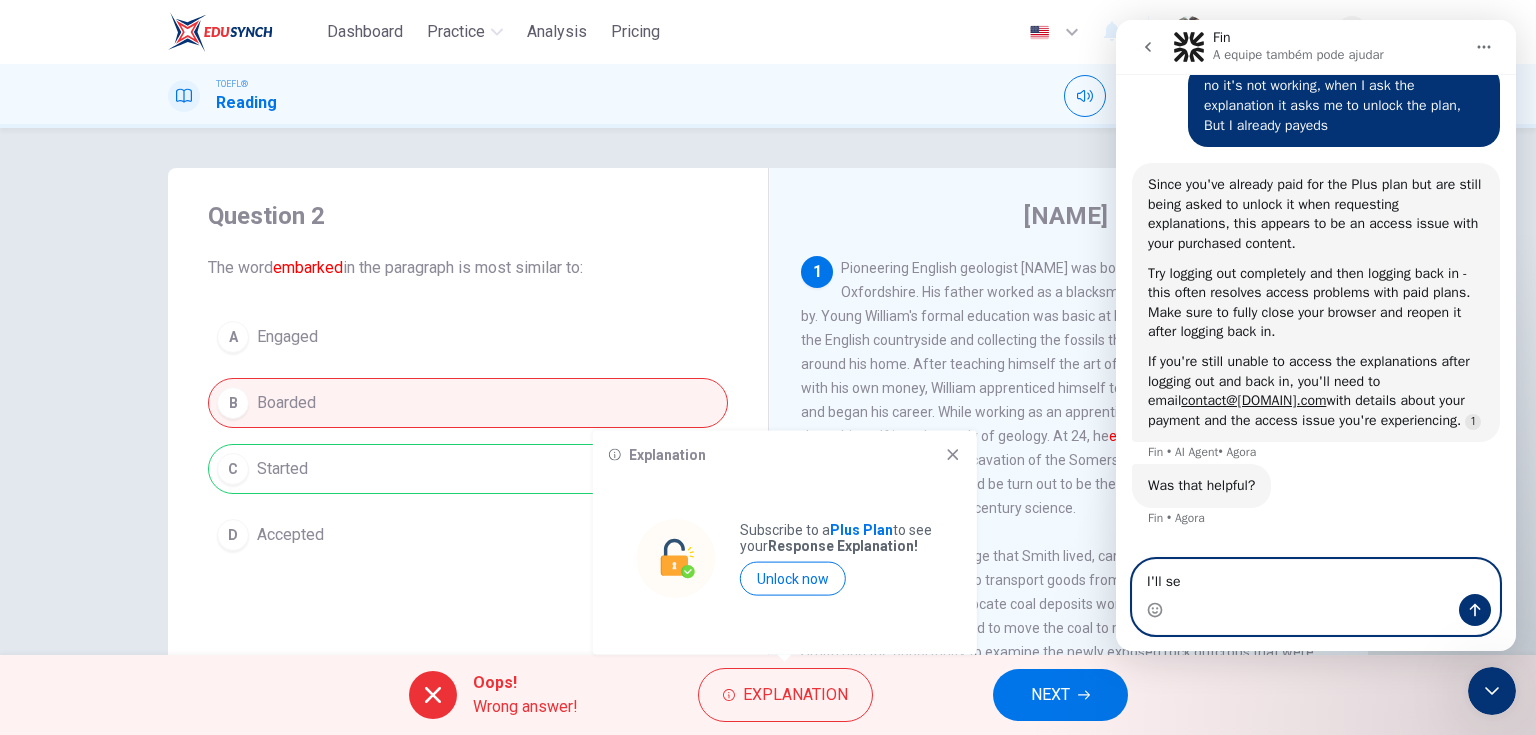 type on "I'll see" 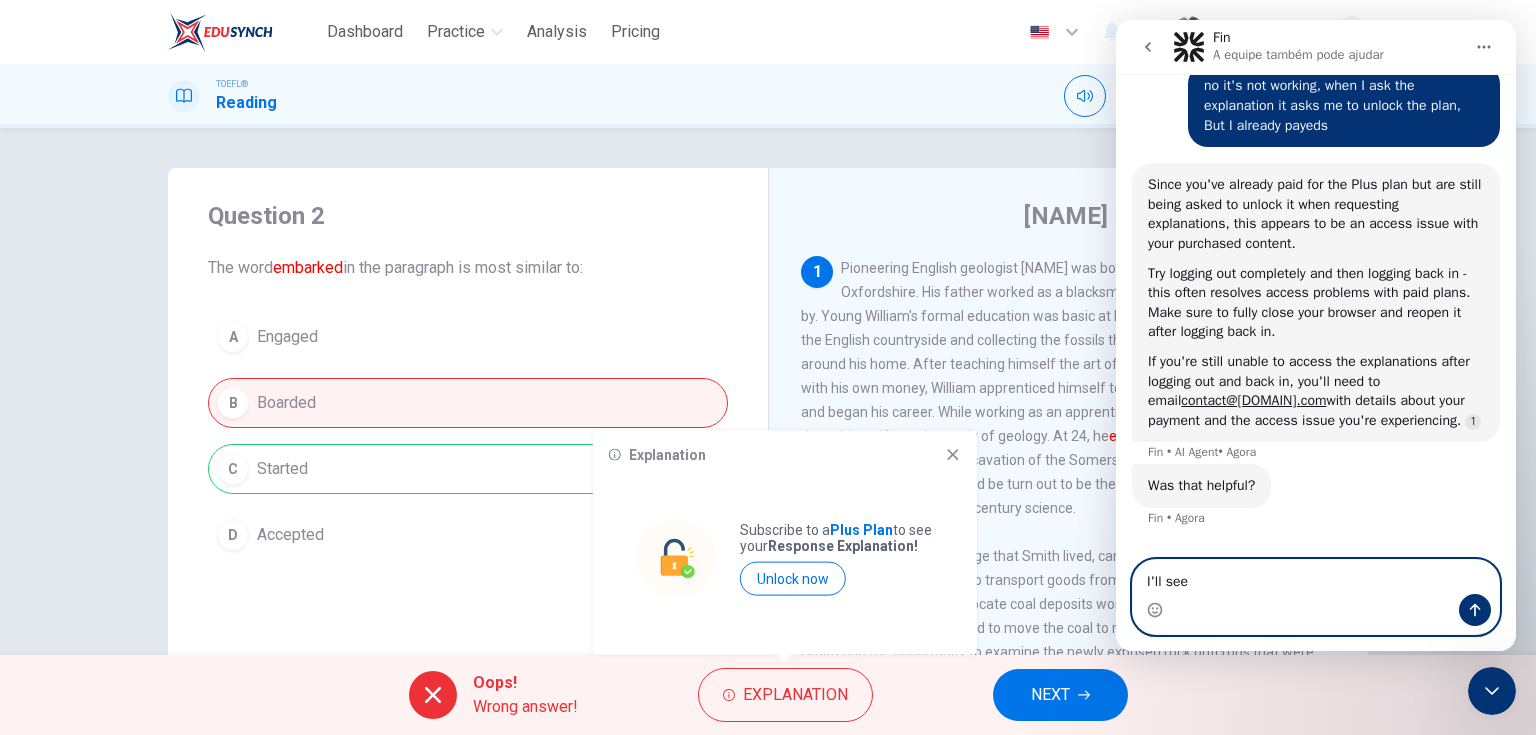 type 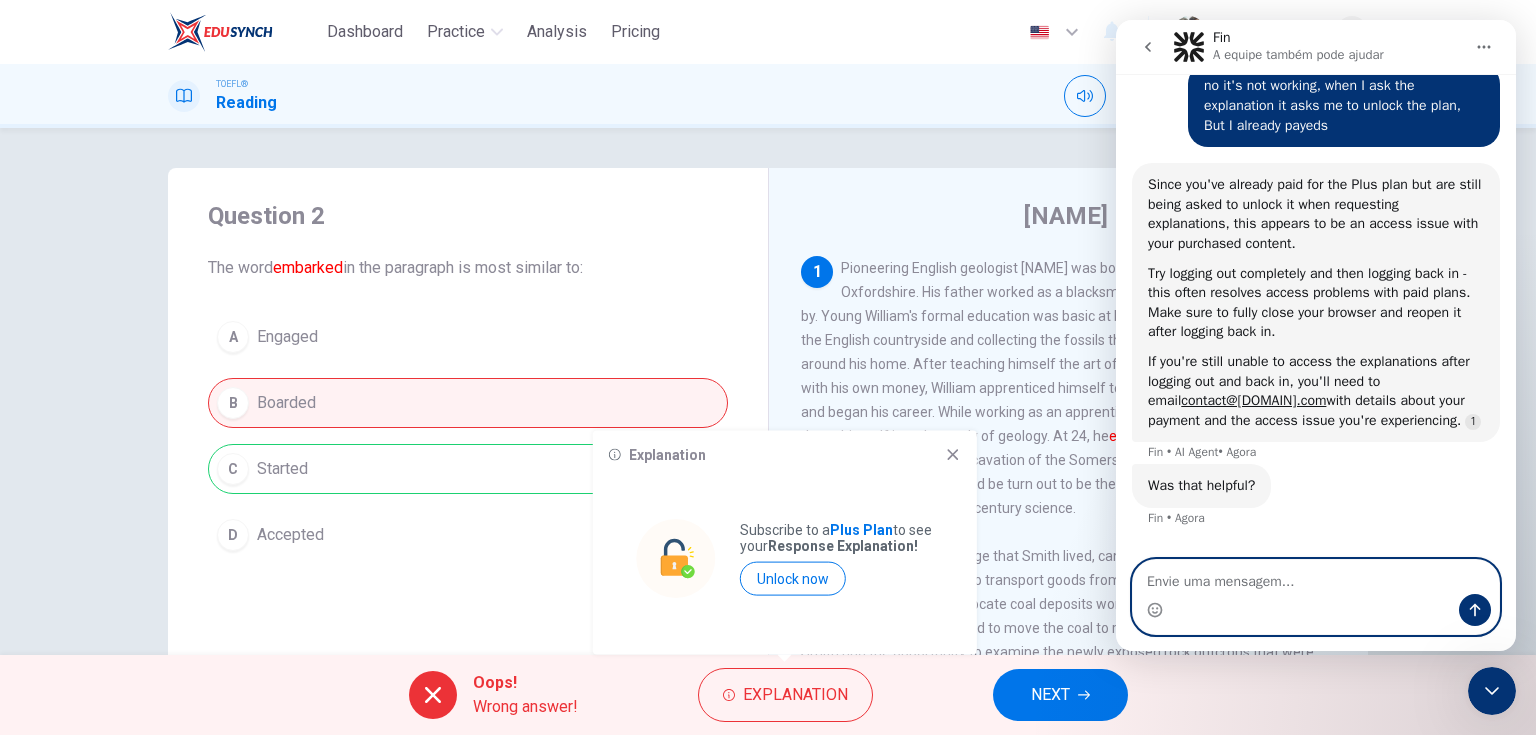 scroll, scrollTop: 892, scrollLeft: 0, axis: vertical 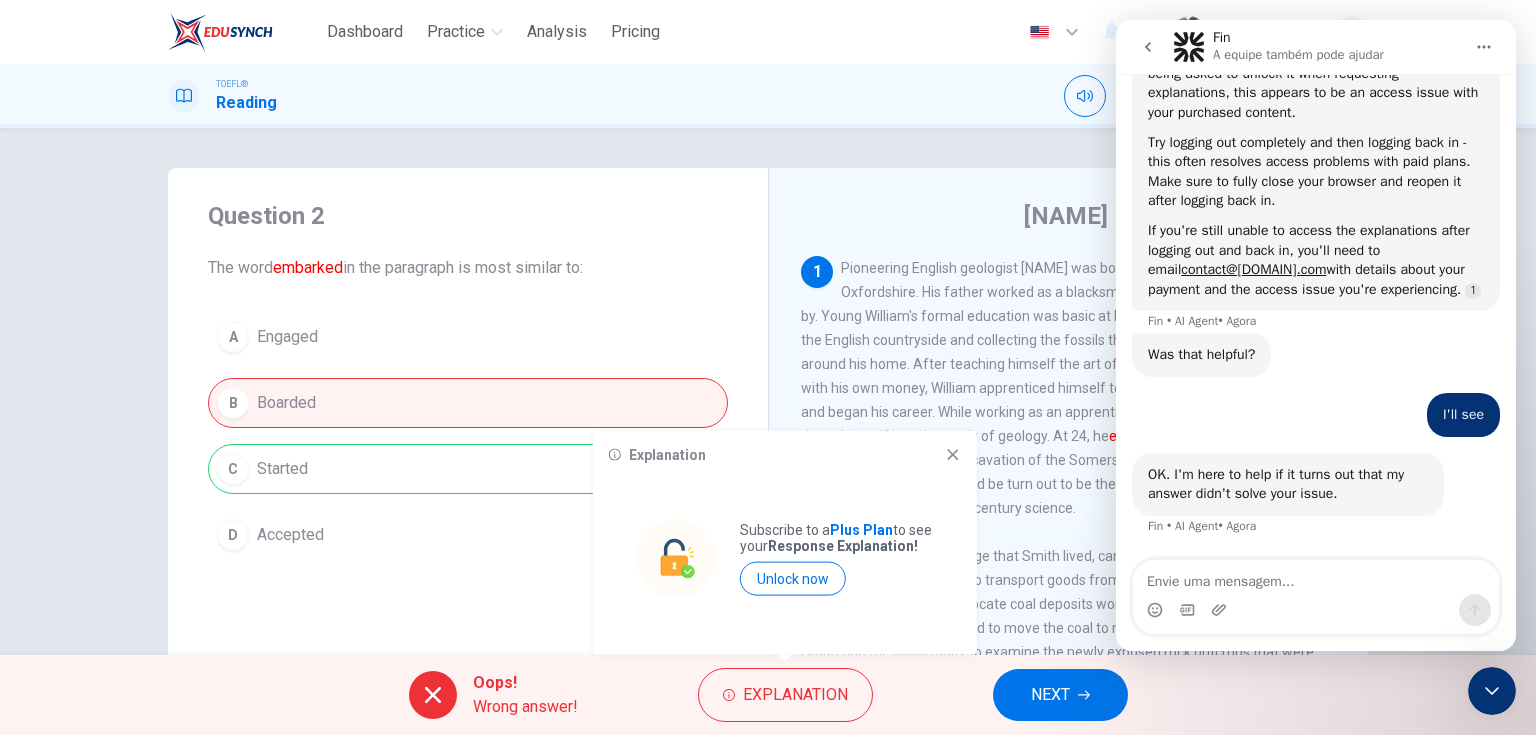 click 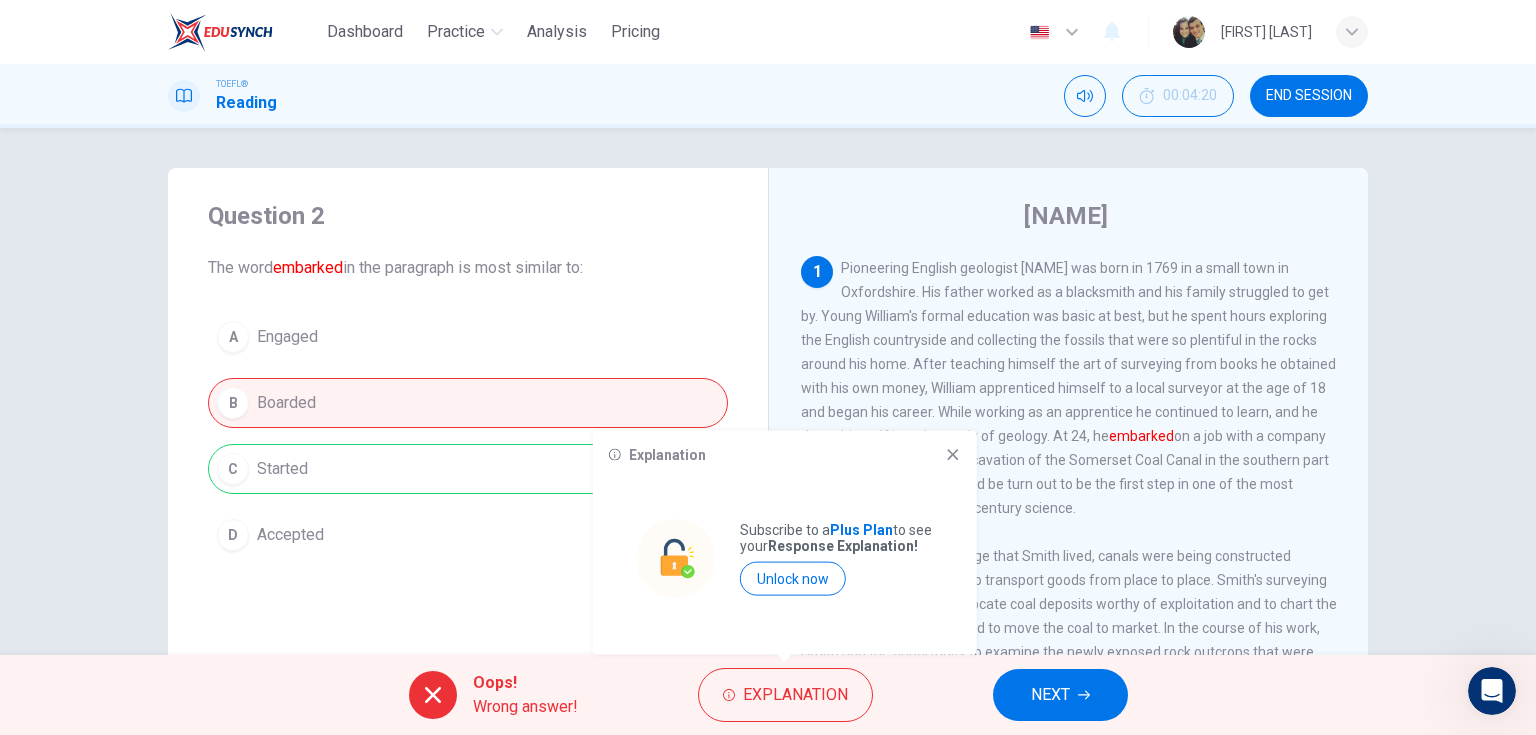 click at bounding box center [1352, 32] 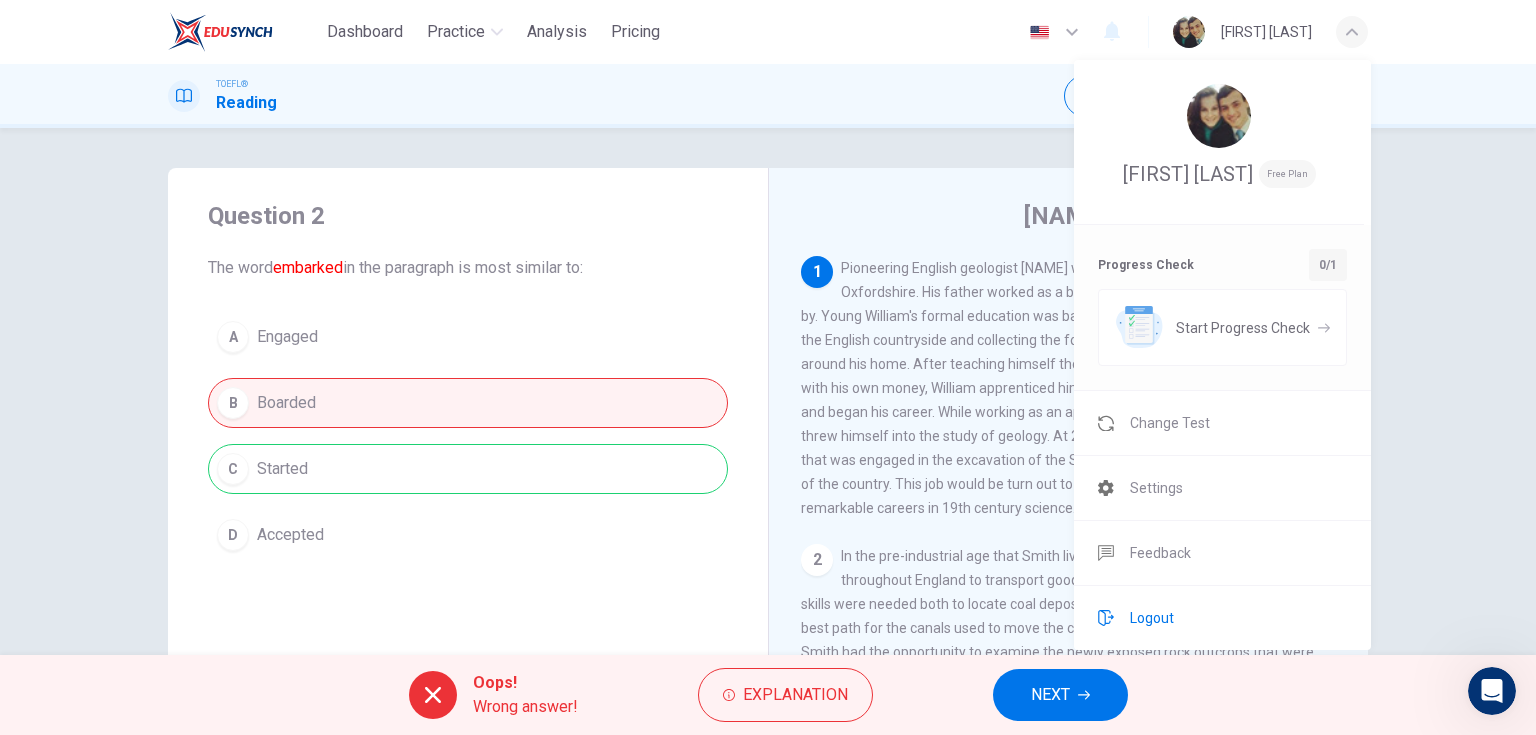 click on "Logout" at bounding box center (1152, 618) 